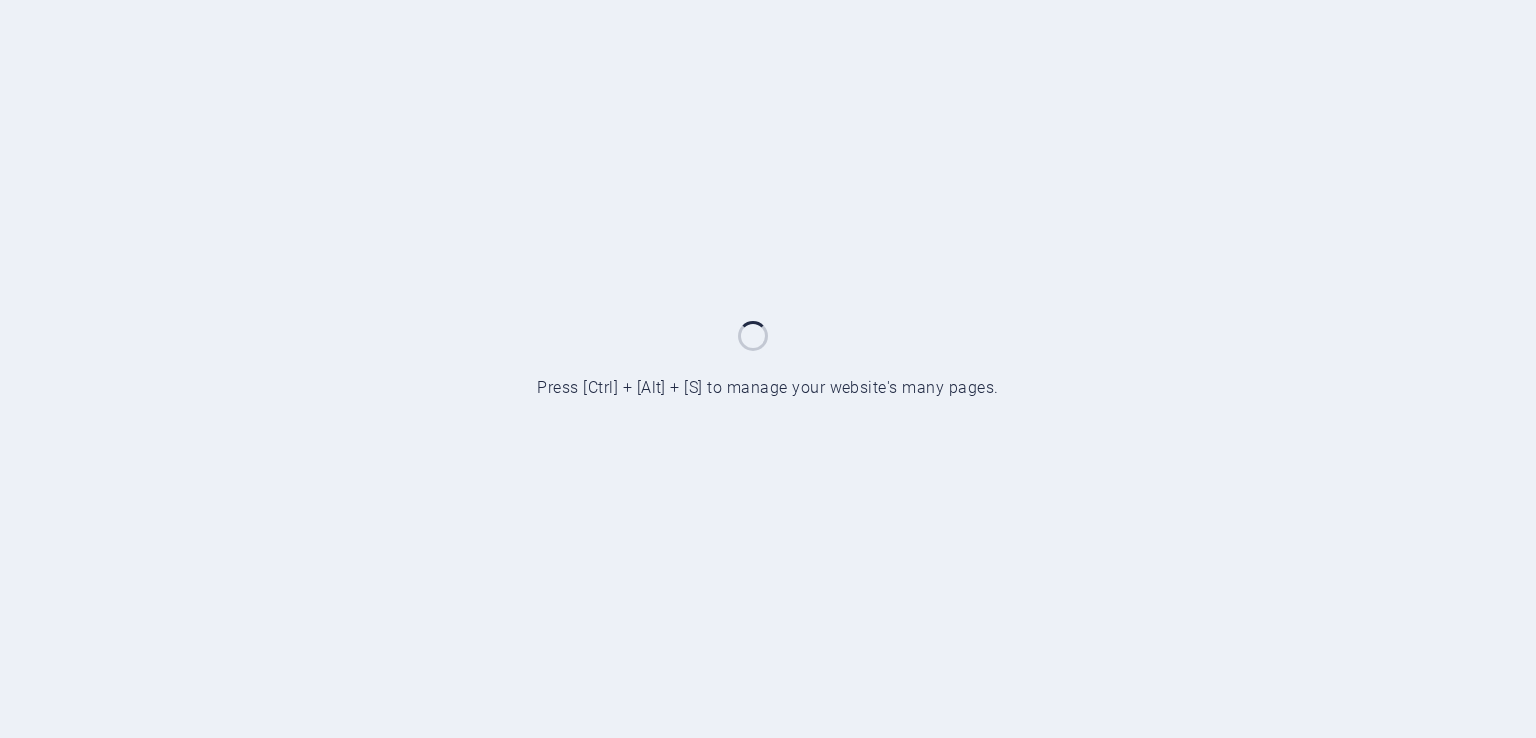 scroll, scrollTop: 0, scrollLeft: 0, axis: both 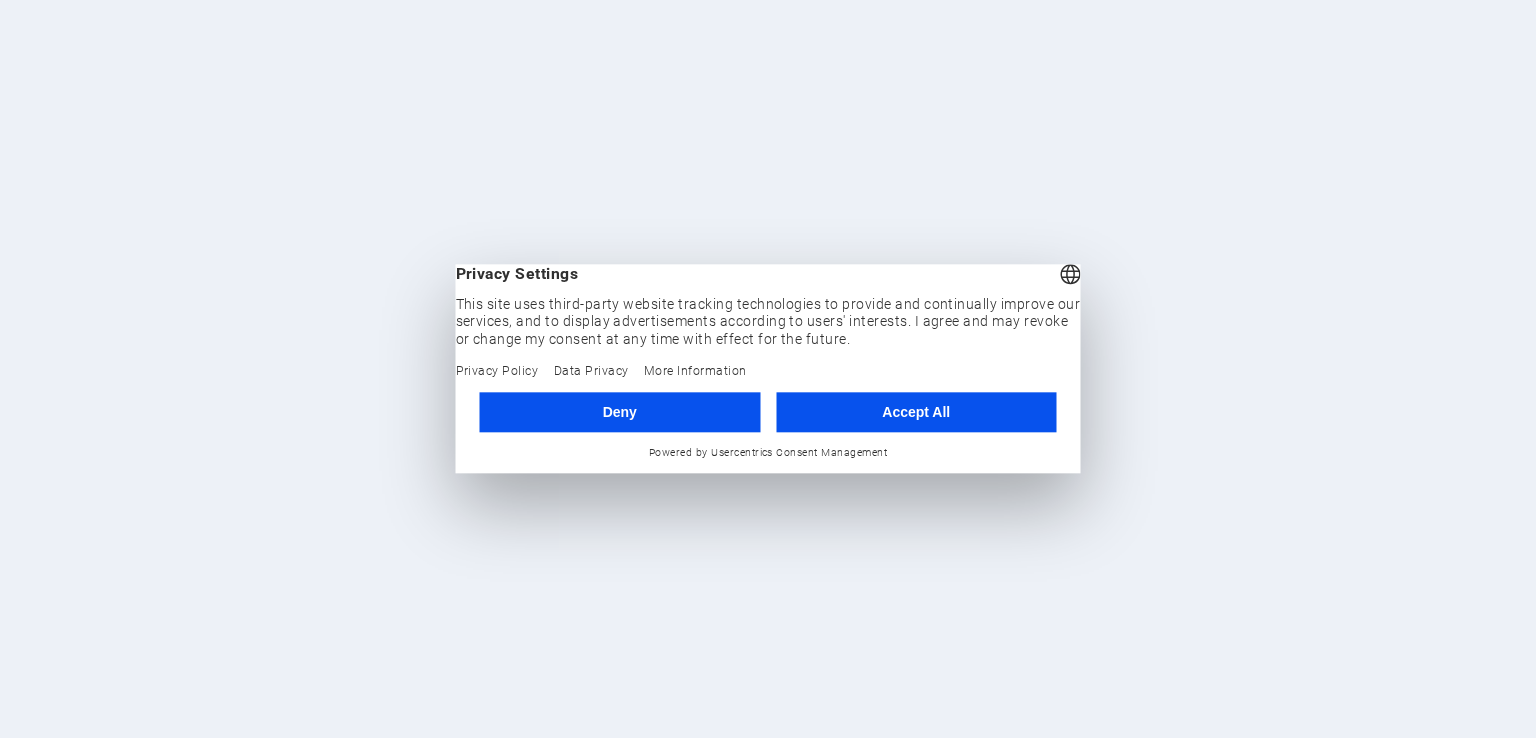 click on "Accept All" at bounding box center (916, 412) 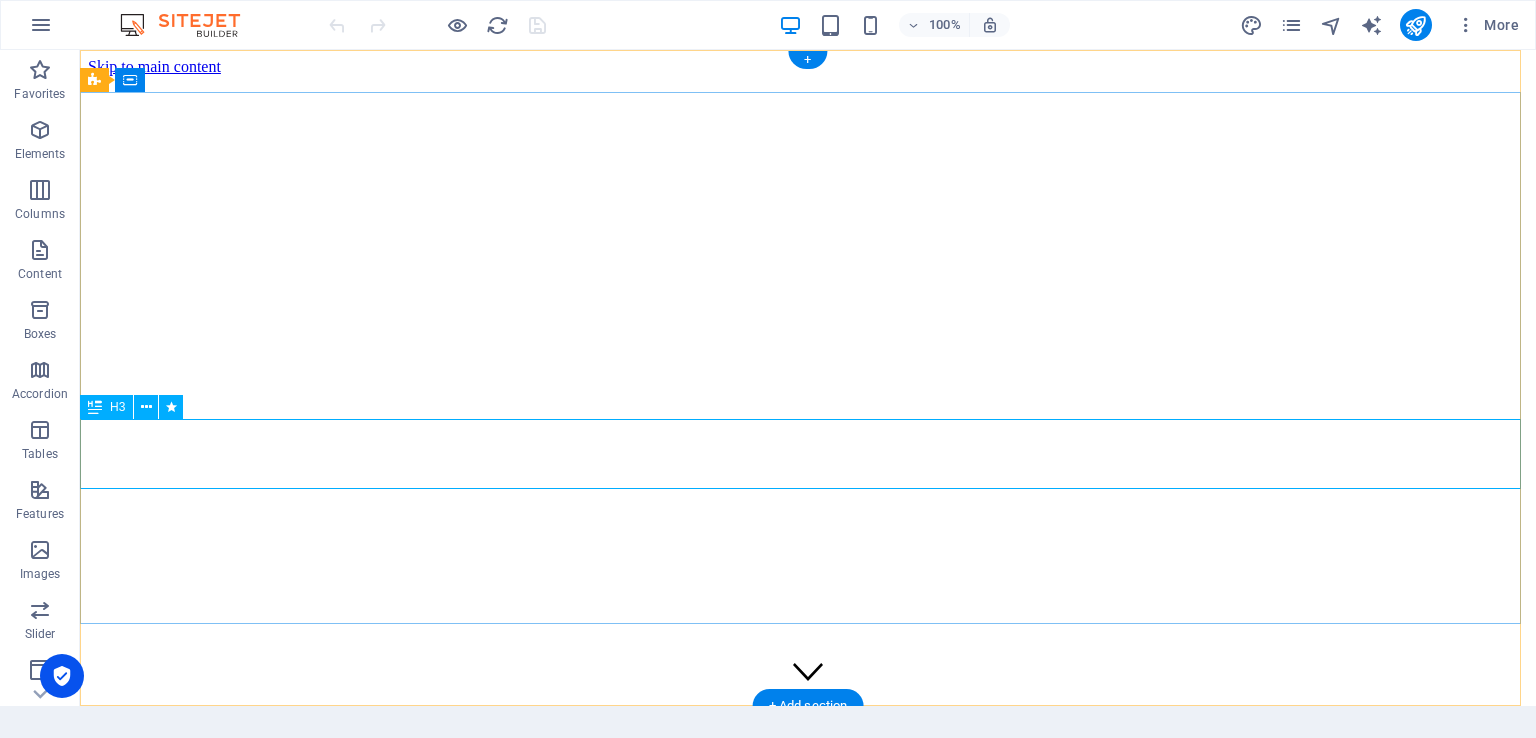 scroll, scrollTop: 0, scrollLeft: 0, axis: both 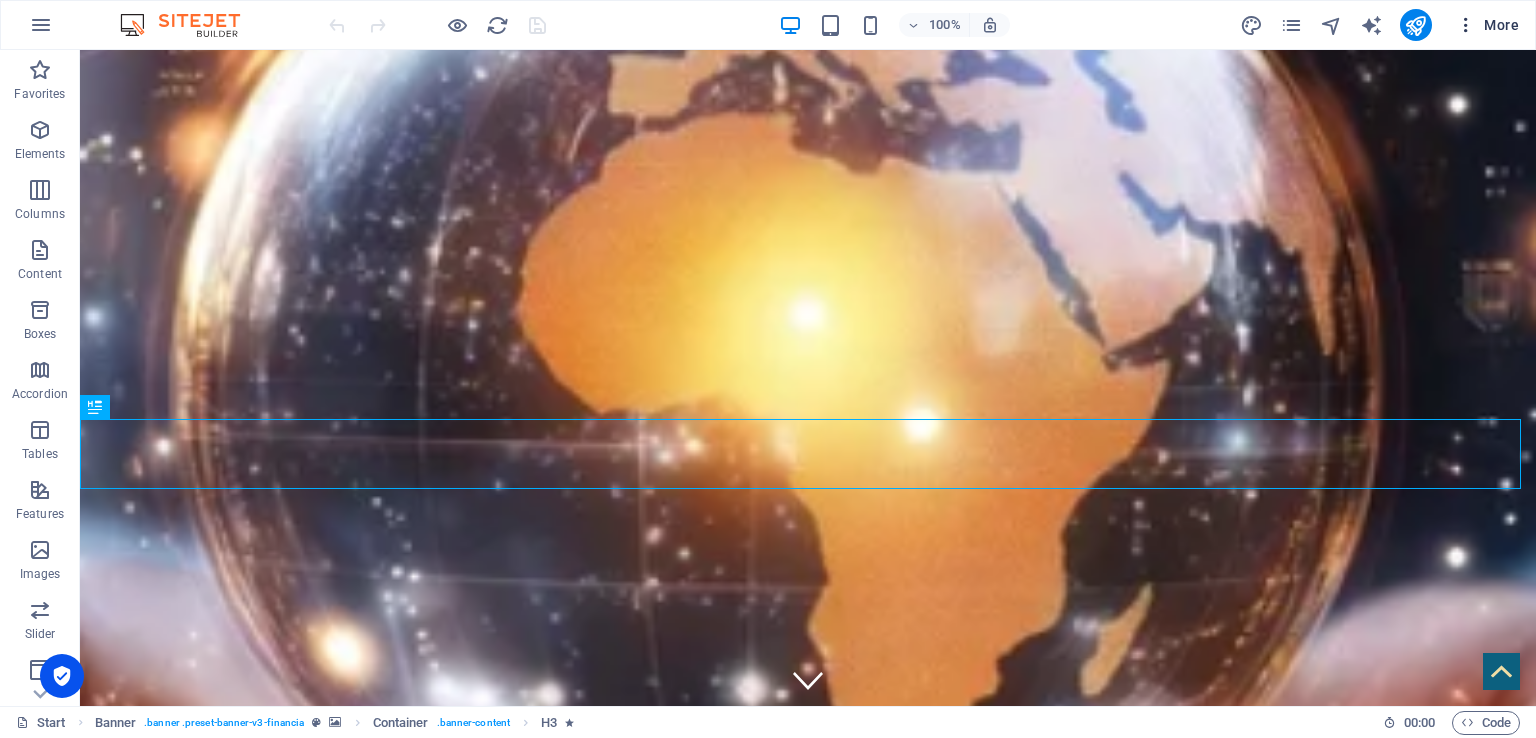 click at bounding box center (1466, 25) 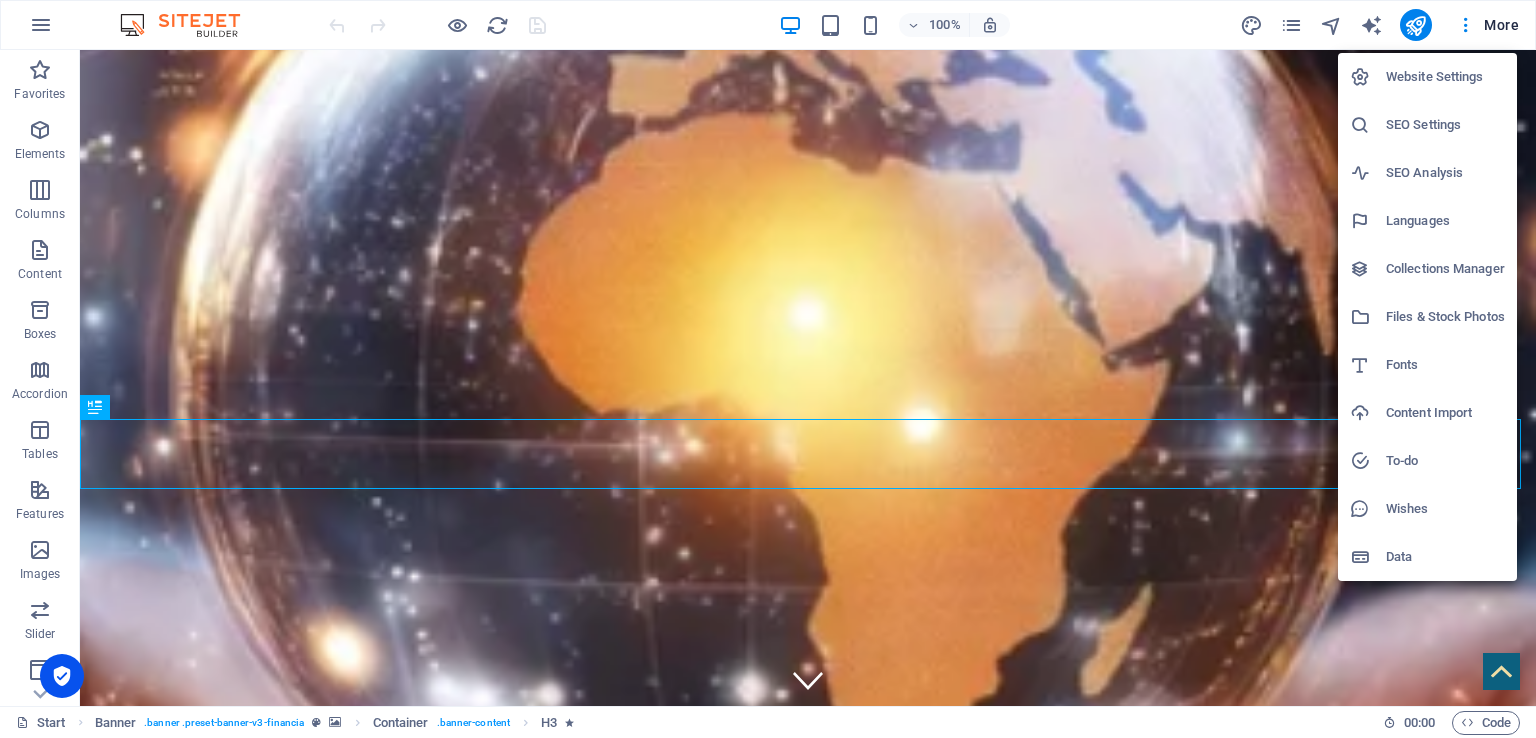 click on "Website Settings" at bounding box center (1445, 77) 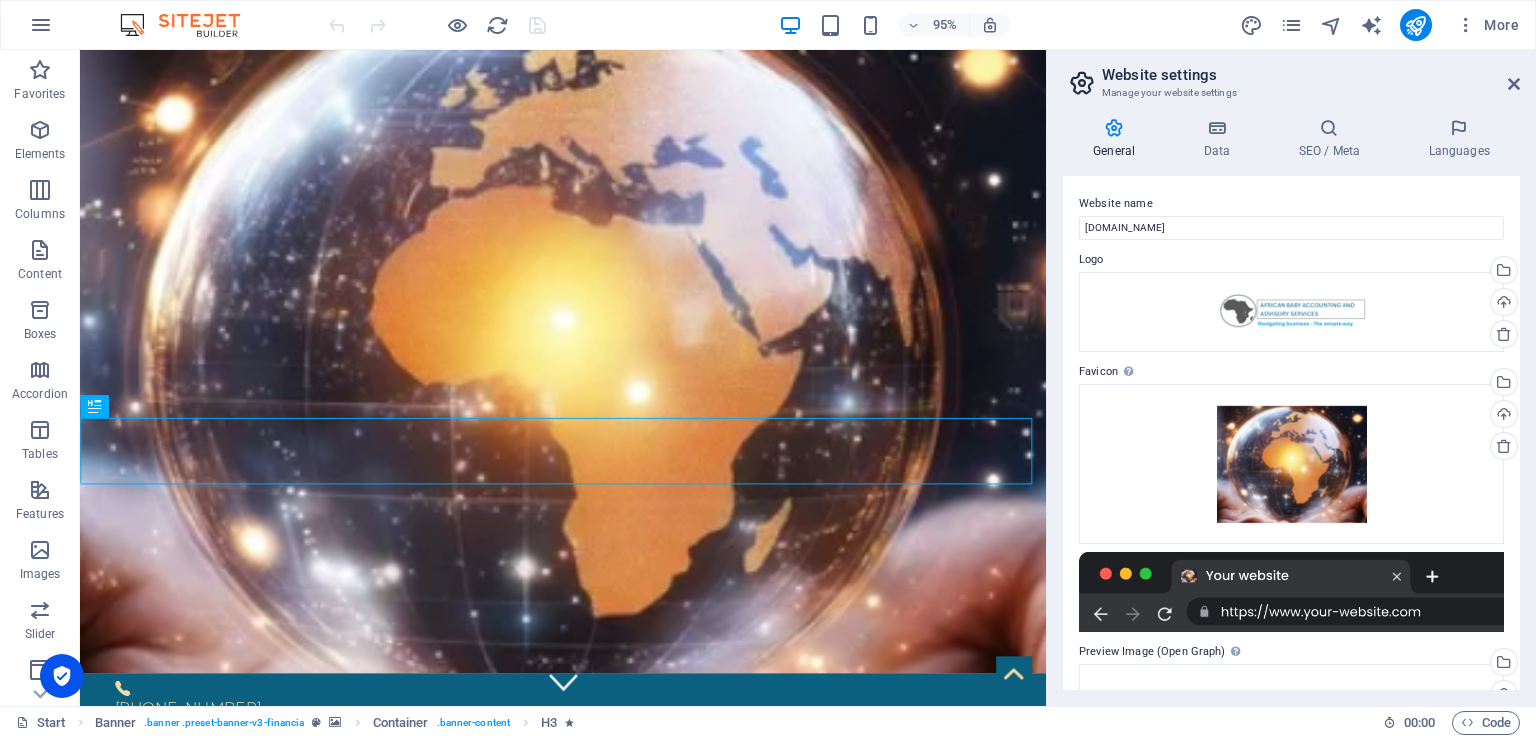 drag, startPoint x: 1520, startPoint y: 269, endPoint x: 1522, endPoint y: 302, distance: 33.06055 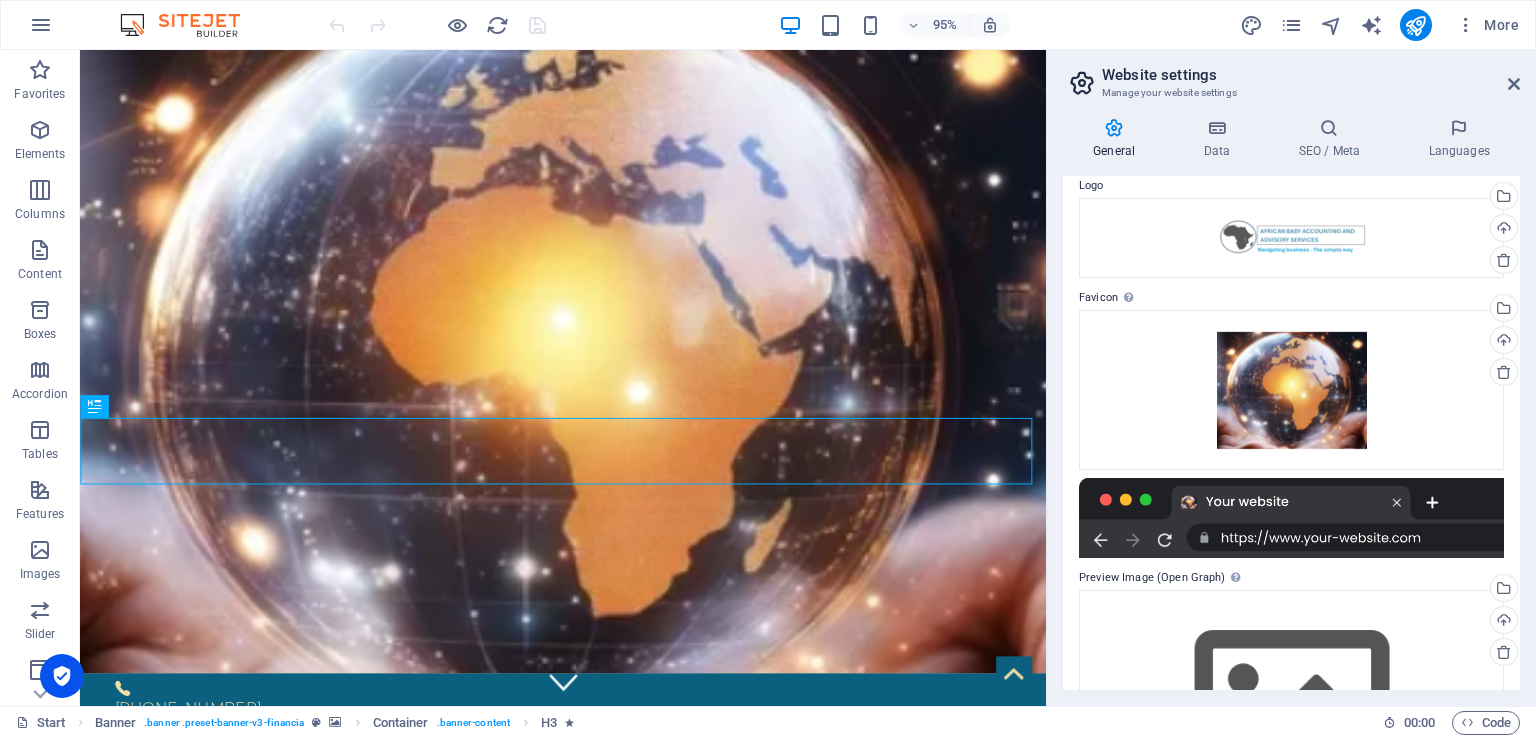scroll, scrollTop: 0, scrollLeft: 0, axis: both 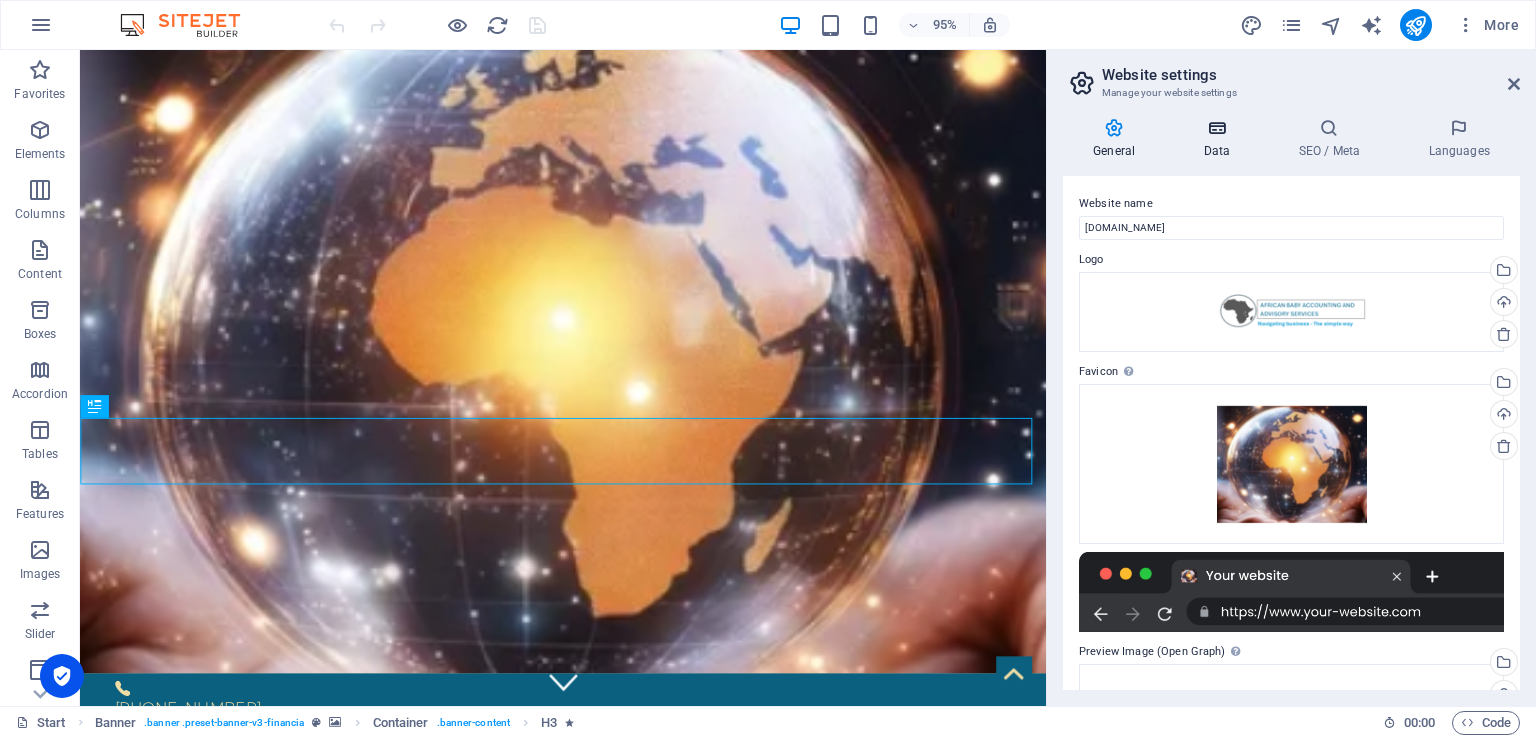 click at bounding box center [1216, 128] 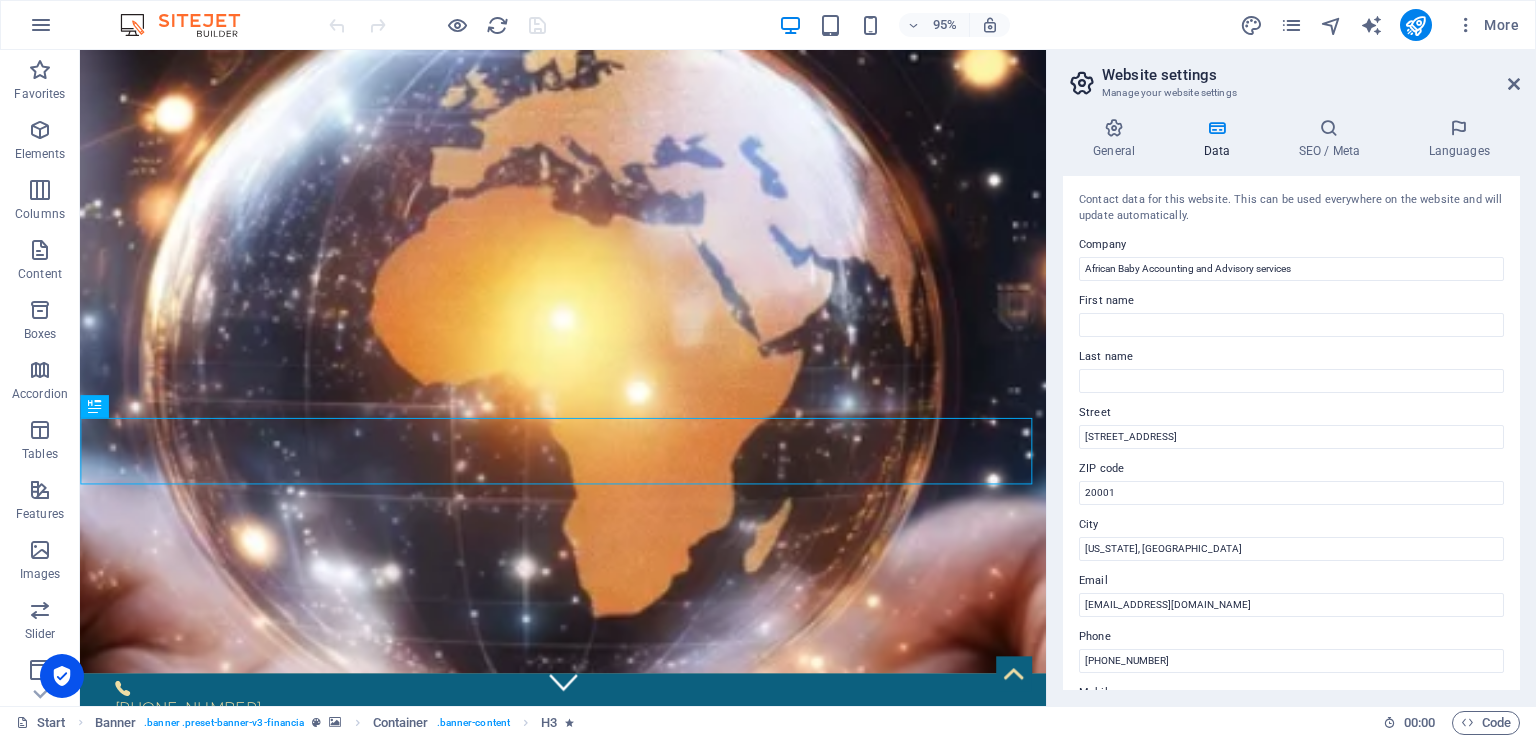 drag, startPoint x: 1520, startPoint y: 298, endPoint x: 1530, endPoint y: 347, distance: 50.01 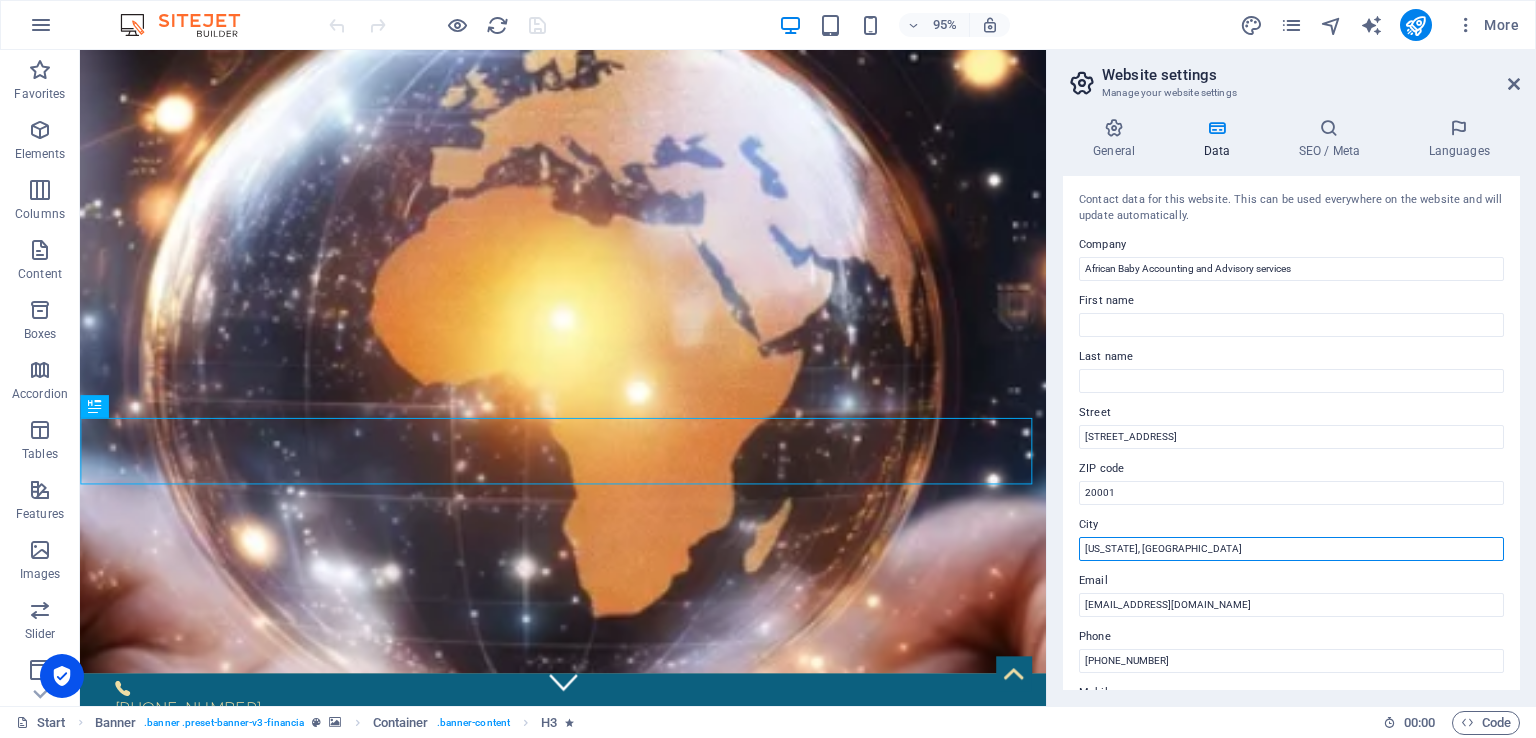 drag, startPoint x: 1160, startPoint y: 549, endPoint x: 1067, endPoint y: 535, distance: 94.04786 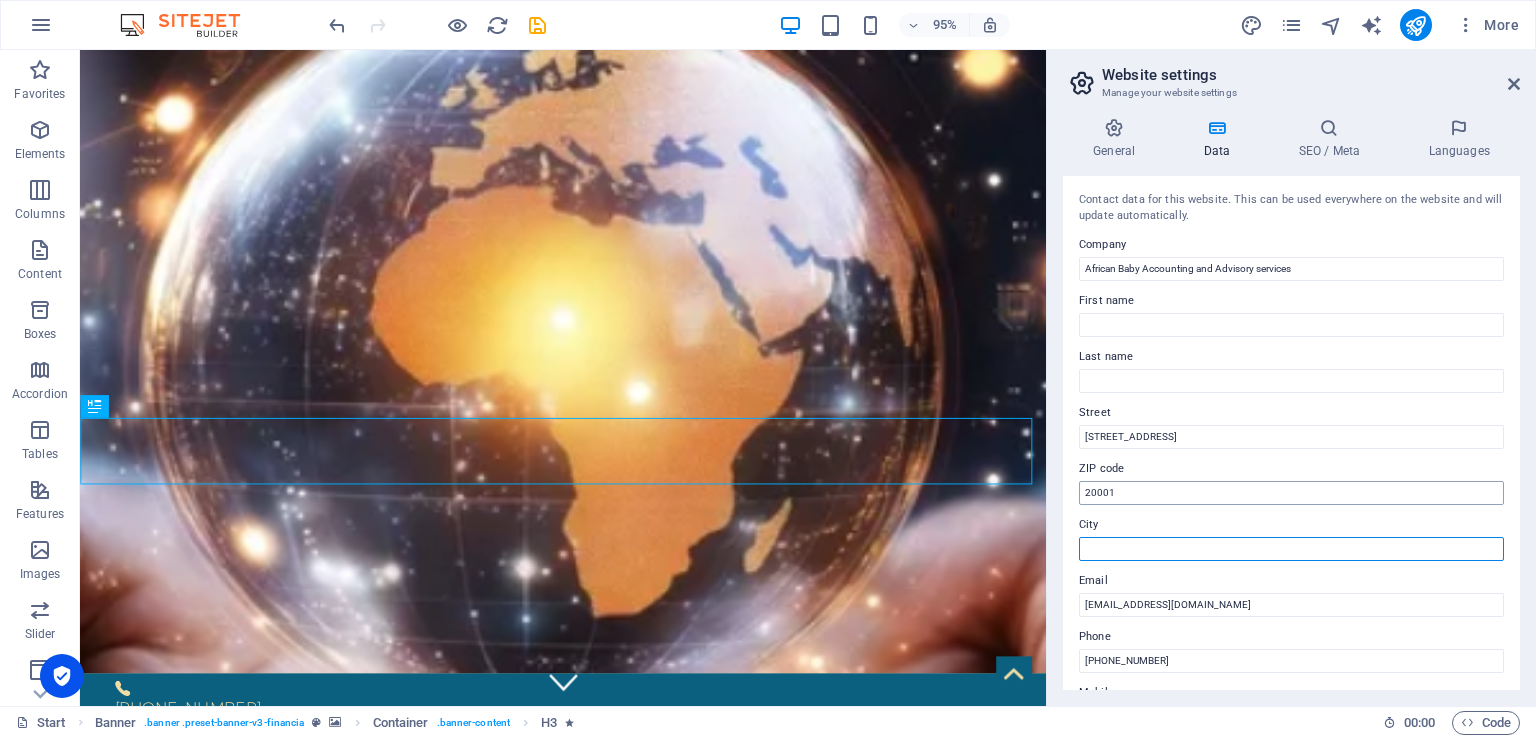 type 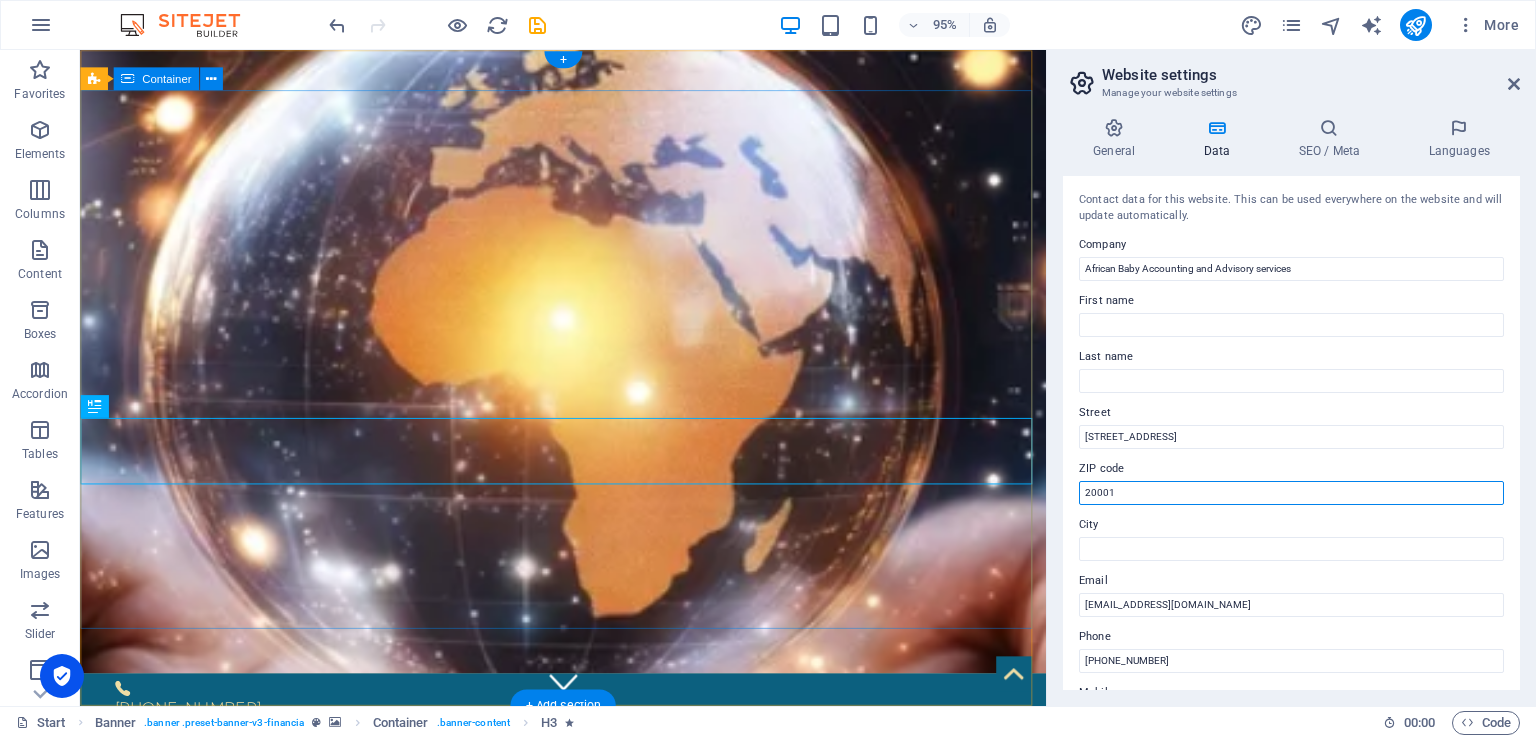 drag, startPoint x: 1212, startPoint y: 539, endPoint x: 1080, endPoint y: 520, distance: 133.36041 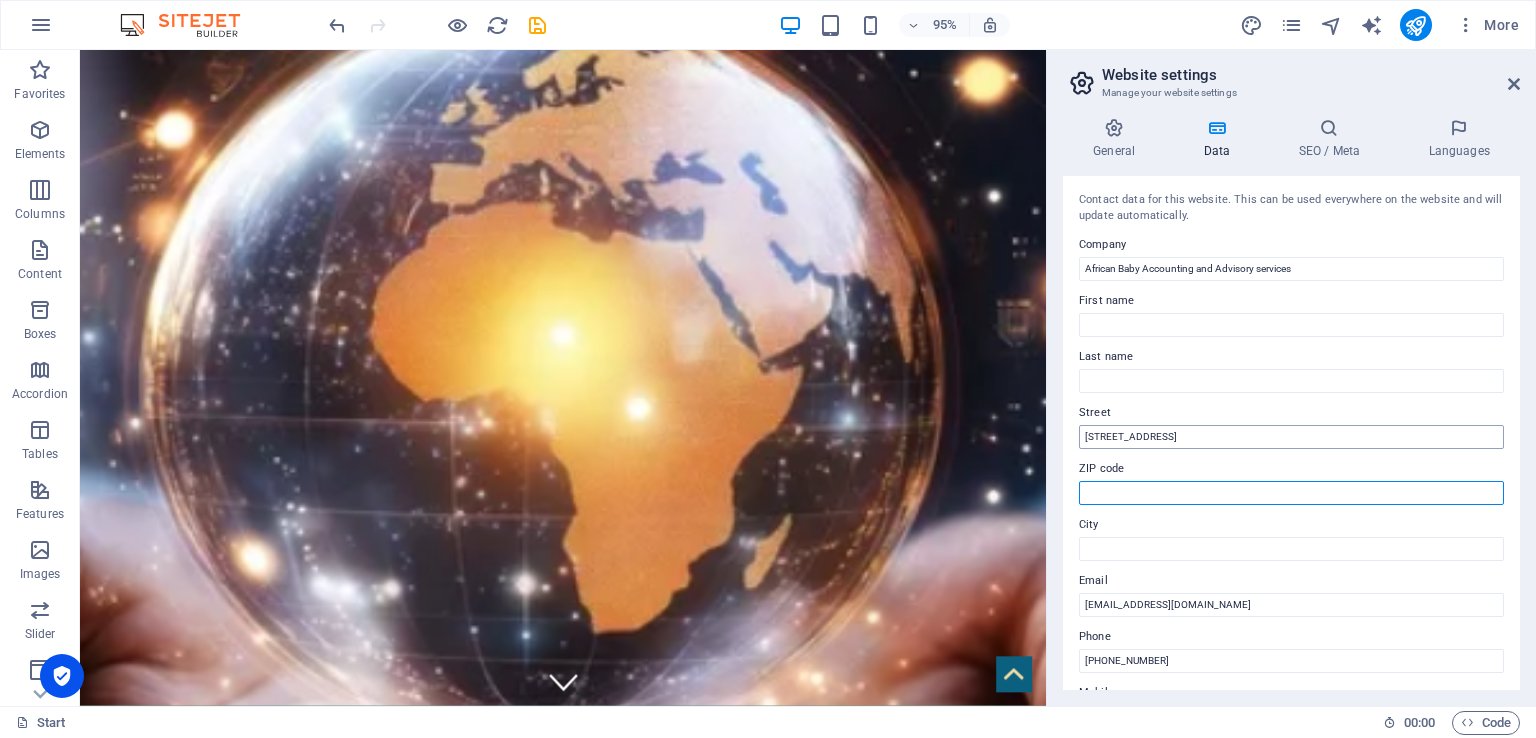 type 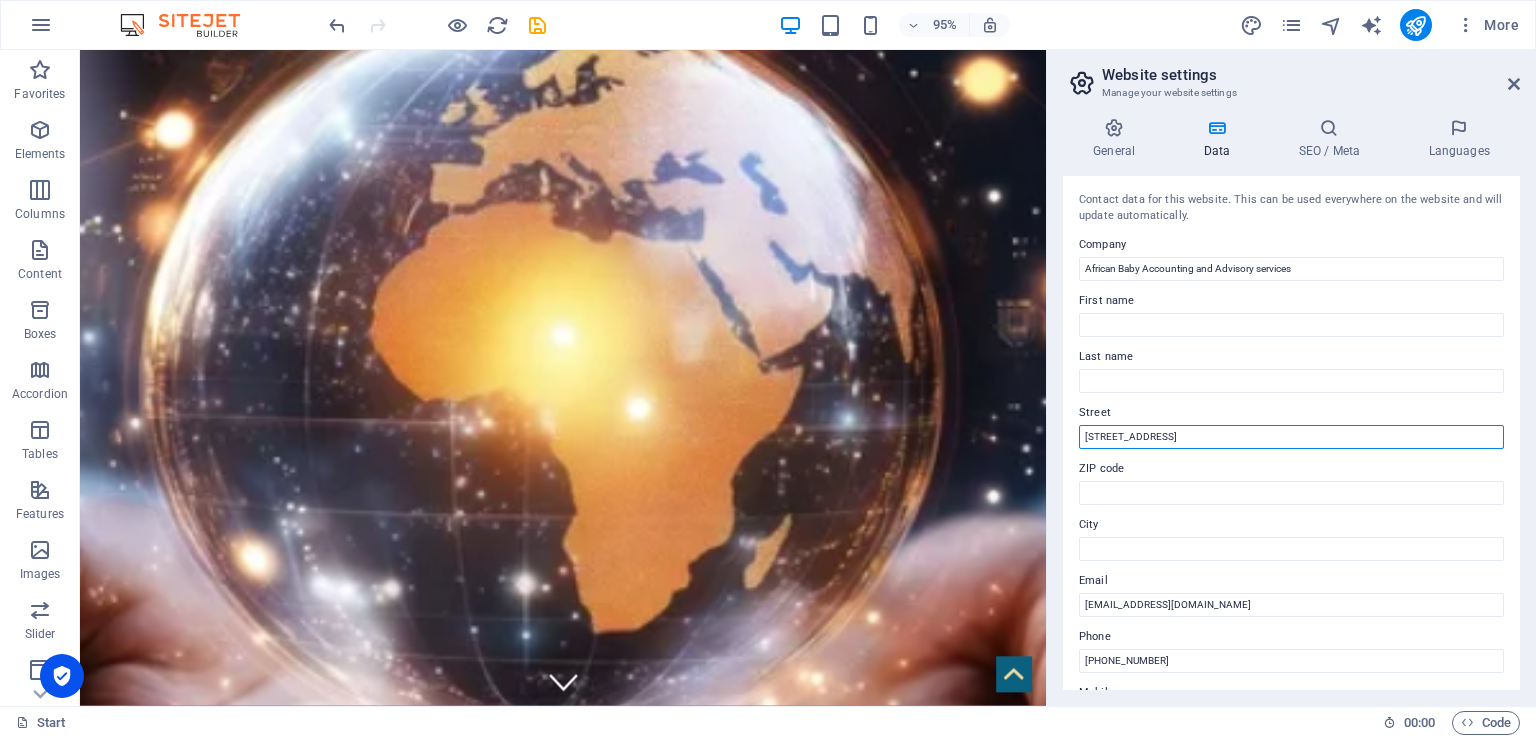 drag, startPoint x: 1243, startPoint y: 495, endPoint x: 1089, endPoint y: 462, distance: 157.49603 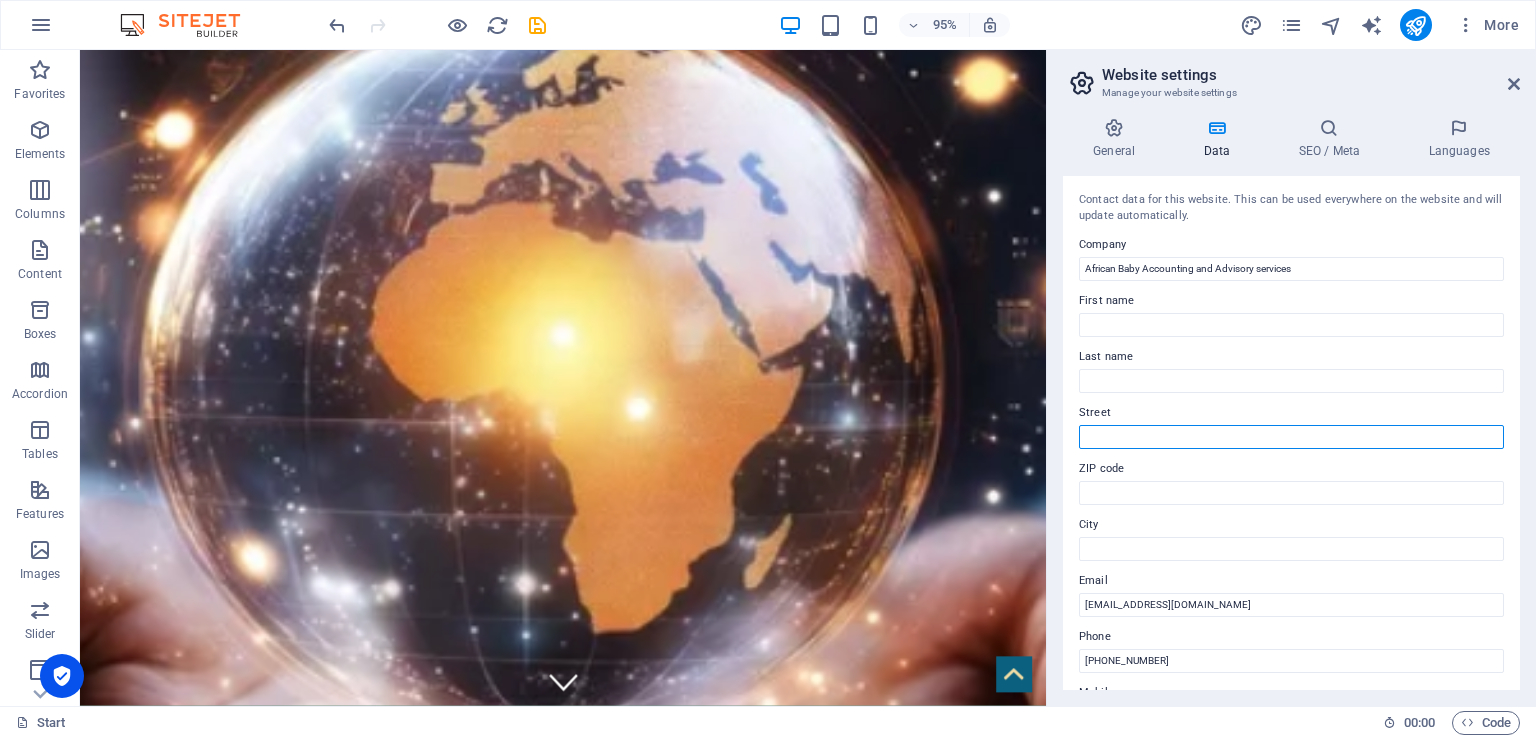 type 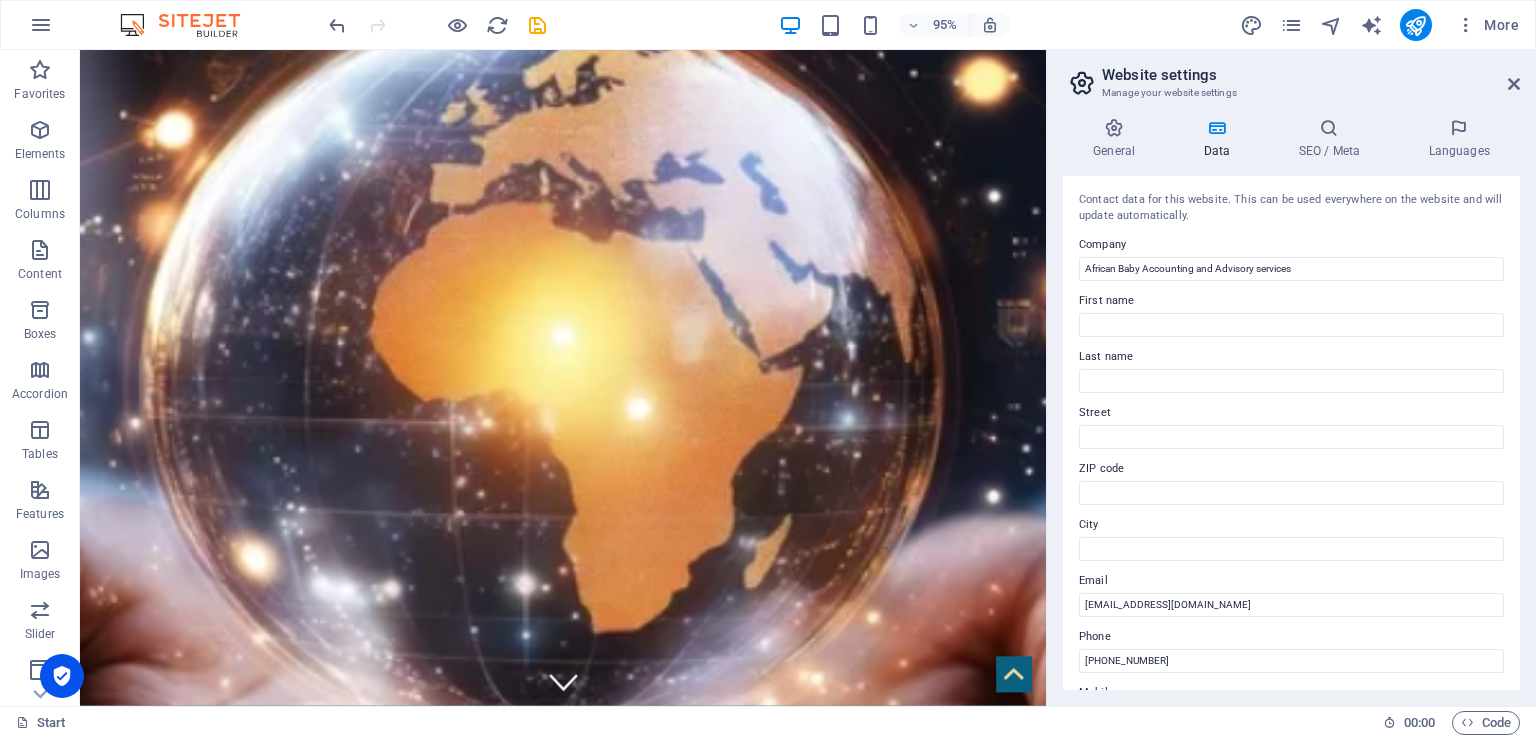 drag, startPoint x: 1514, startPoint y: 308, endPoint x: 1521, endPoint y: 367, distance: 59.413803 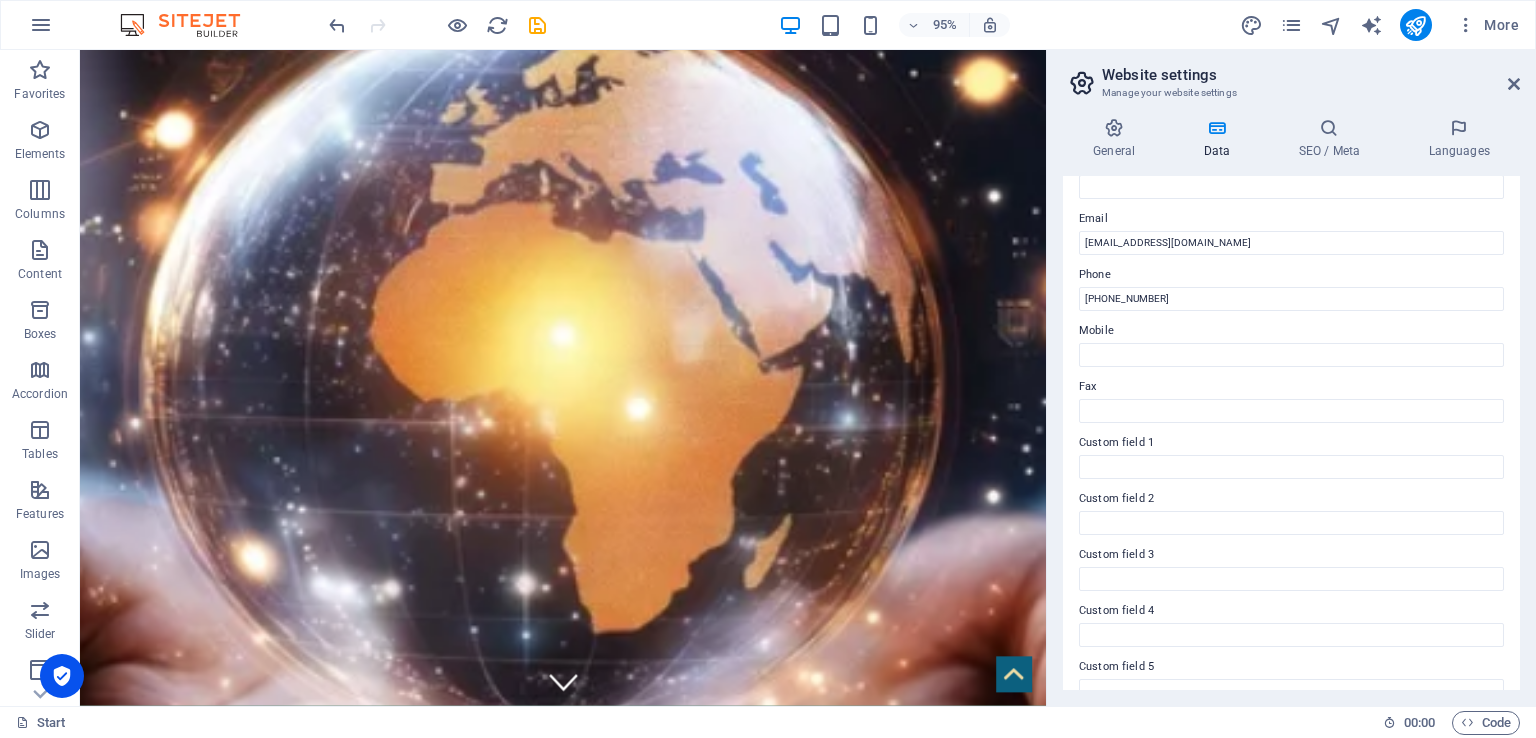 scroll, scrollTop: 359, scrollLeft: 0, axis: vertical 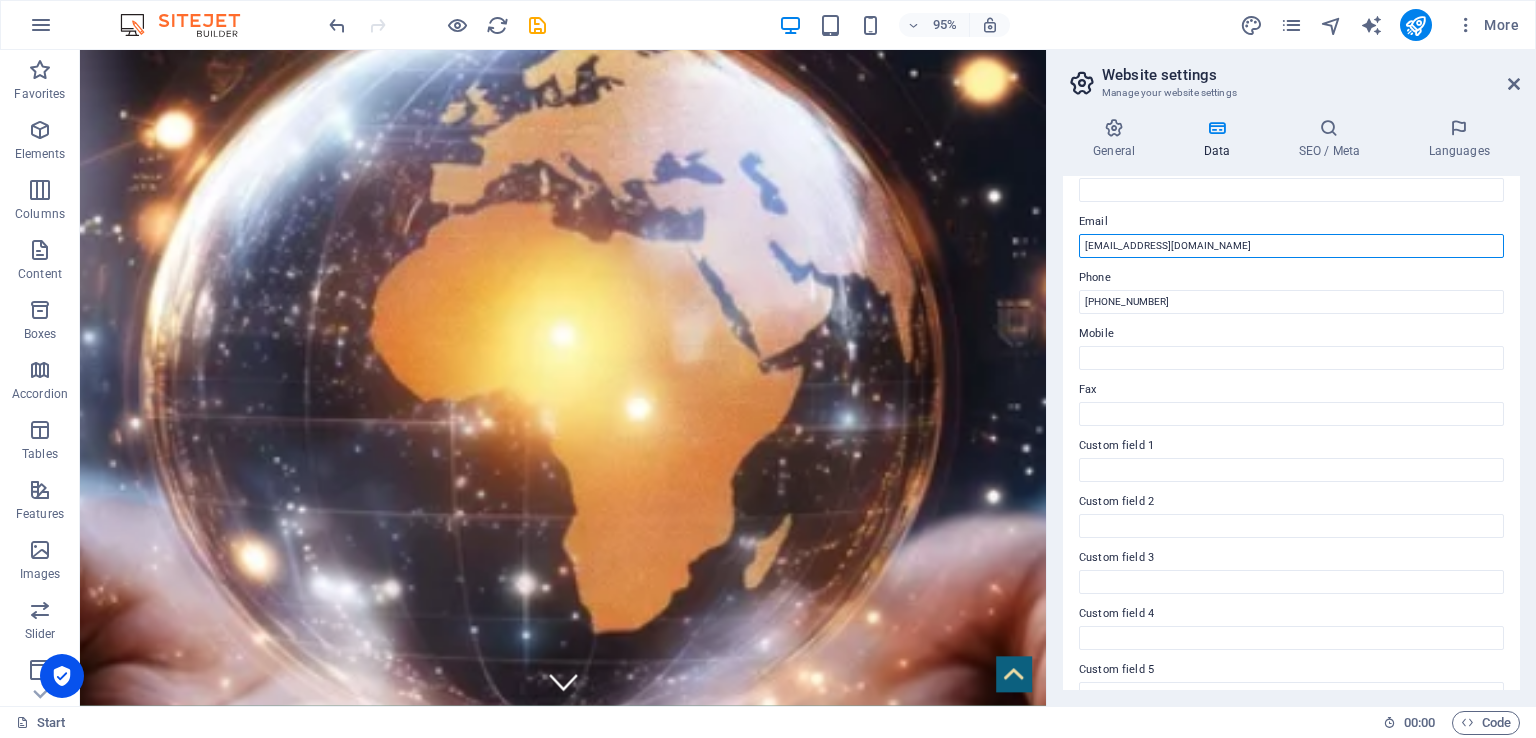 click on "siyanda@africanbaby.co.za" at bounding box center (1291, 246) 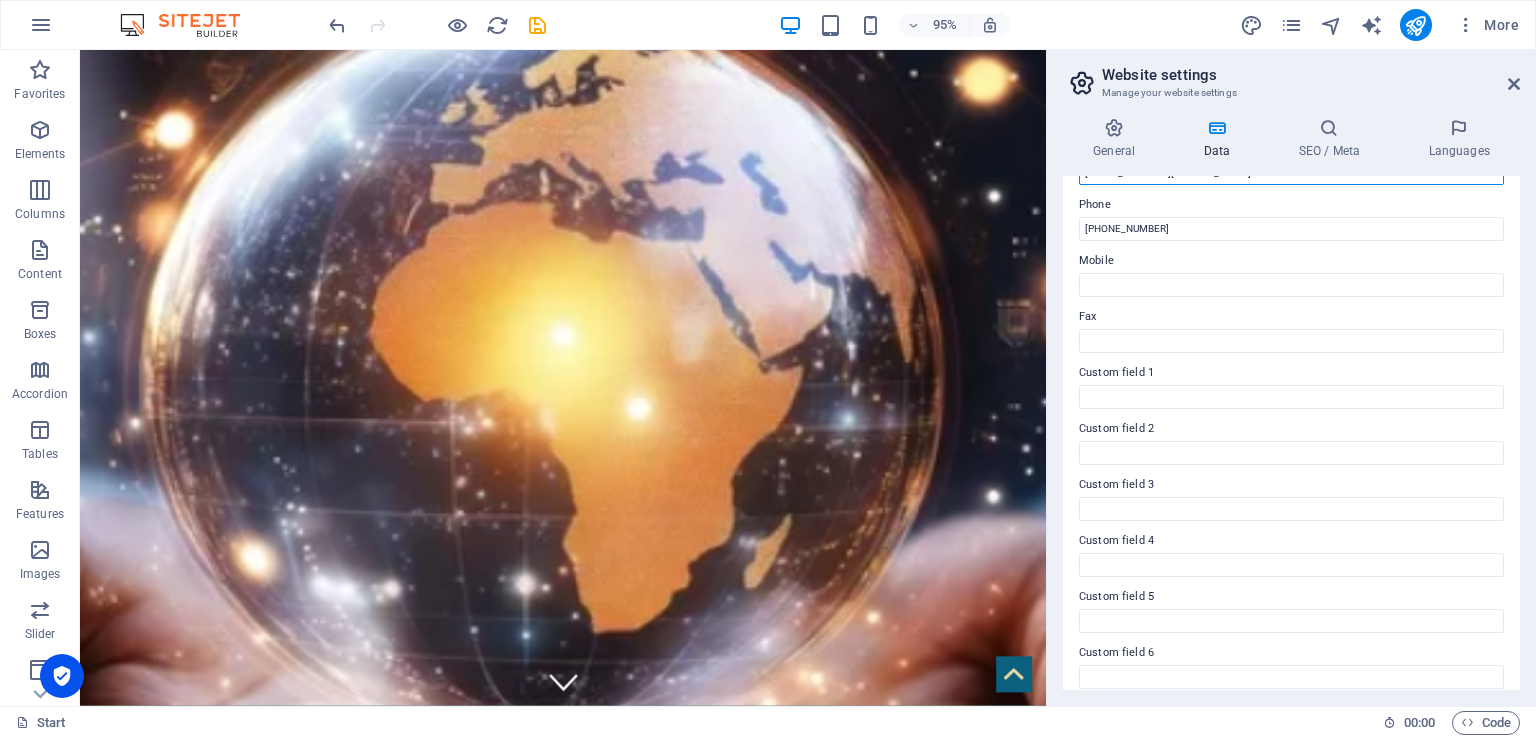 scroll, scrollTop: 446, scrollLeft: 0, axis: vertical 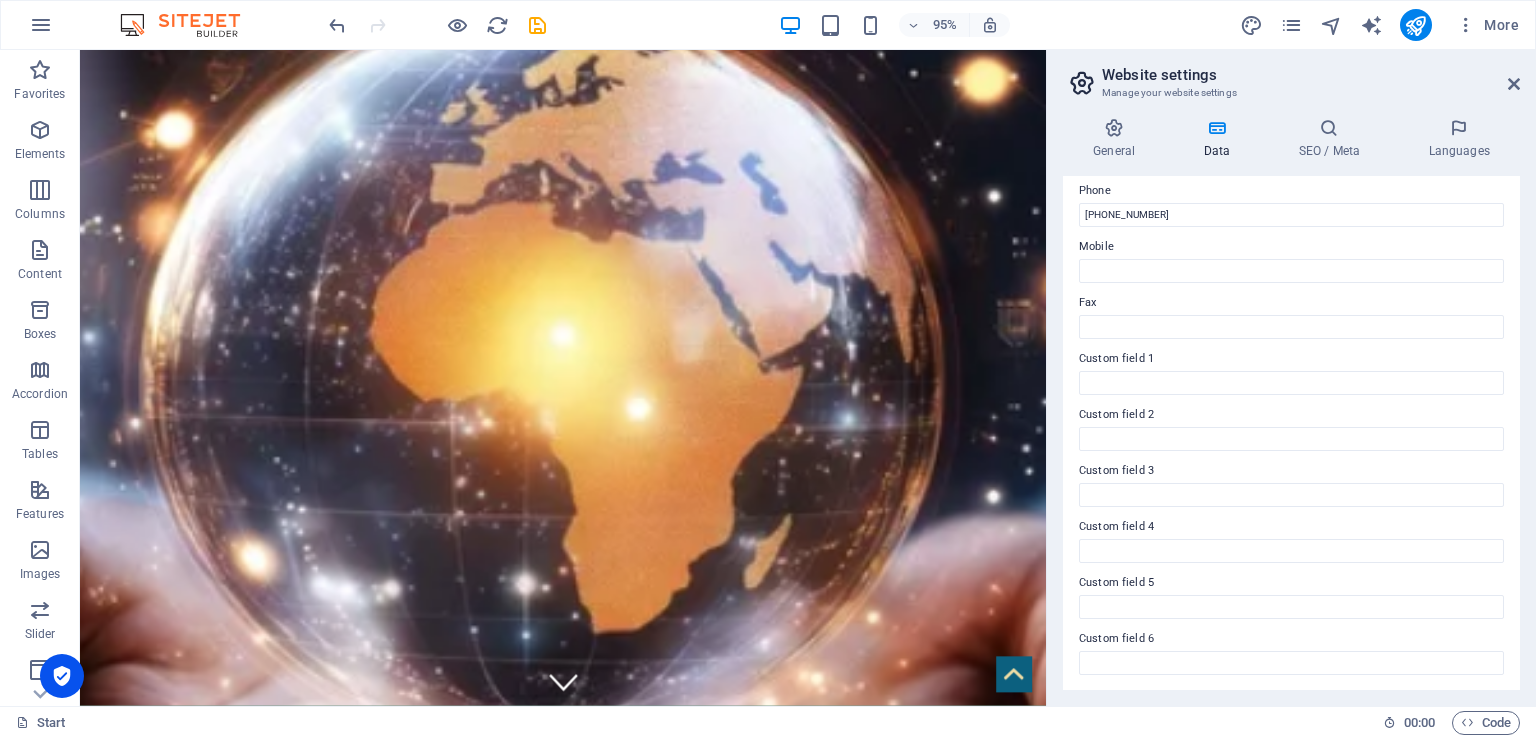 type on "[EMAIL_ADDRESS][DOMAIN_NAME]" 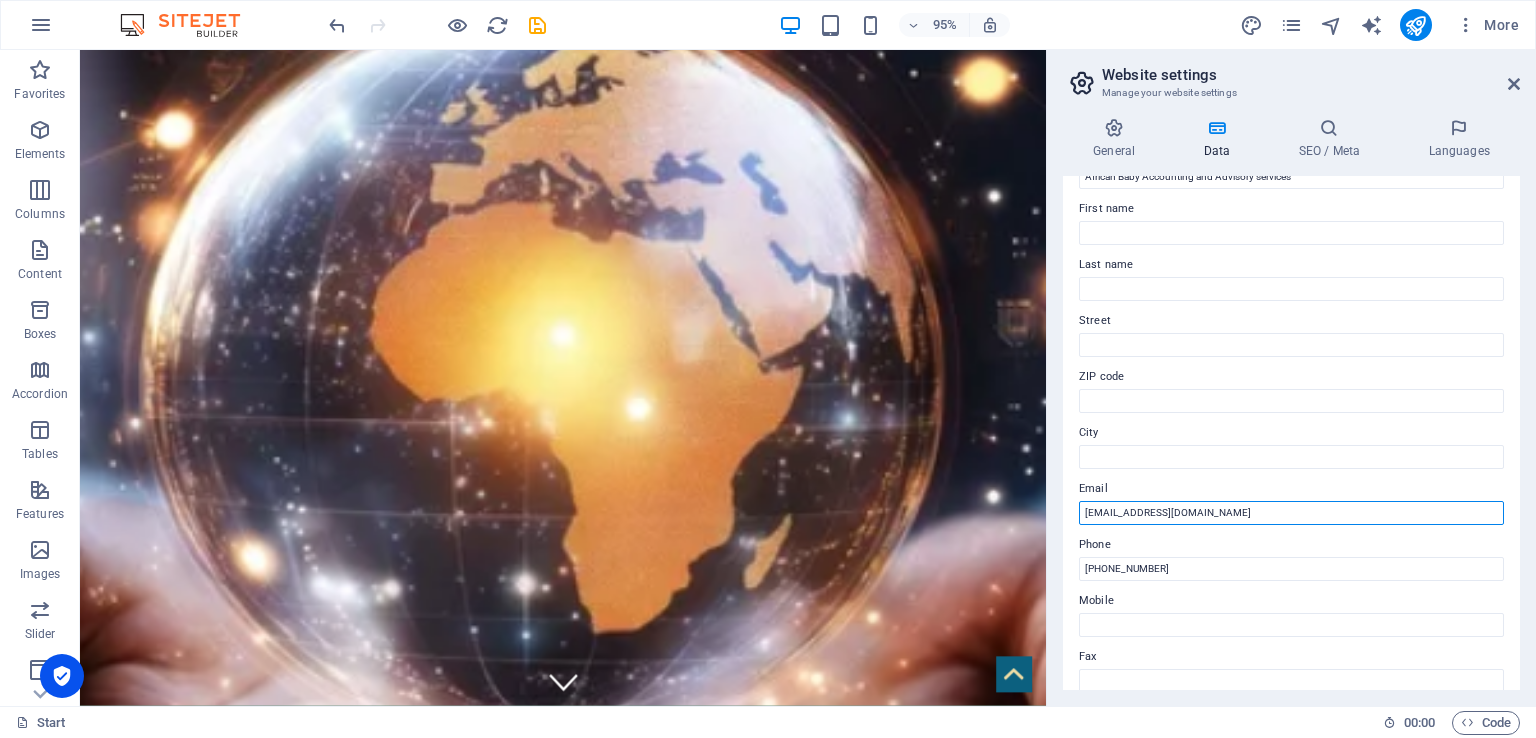 scroll, scrollTop: 0, scrollLeft: 0, axis: both 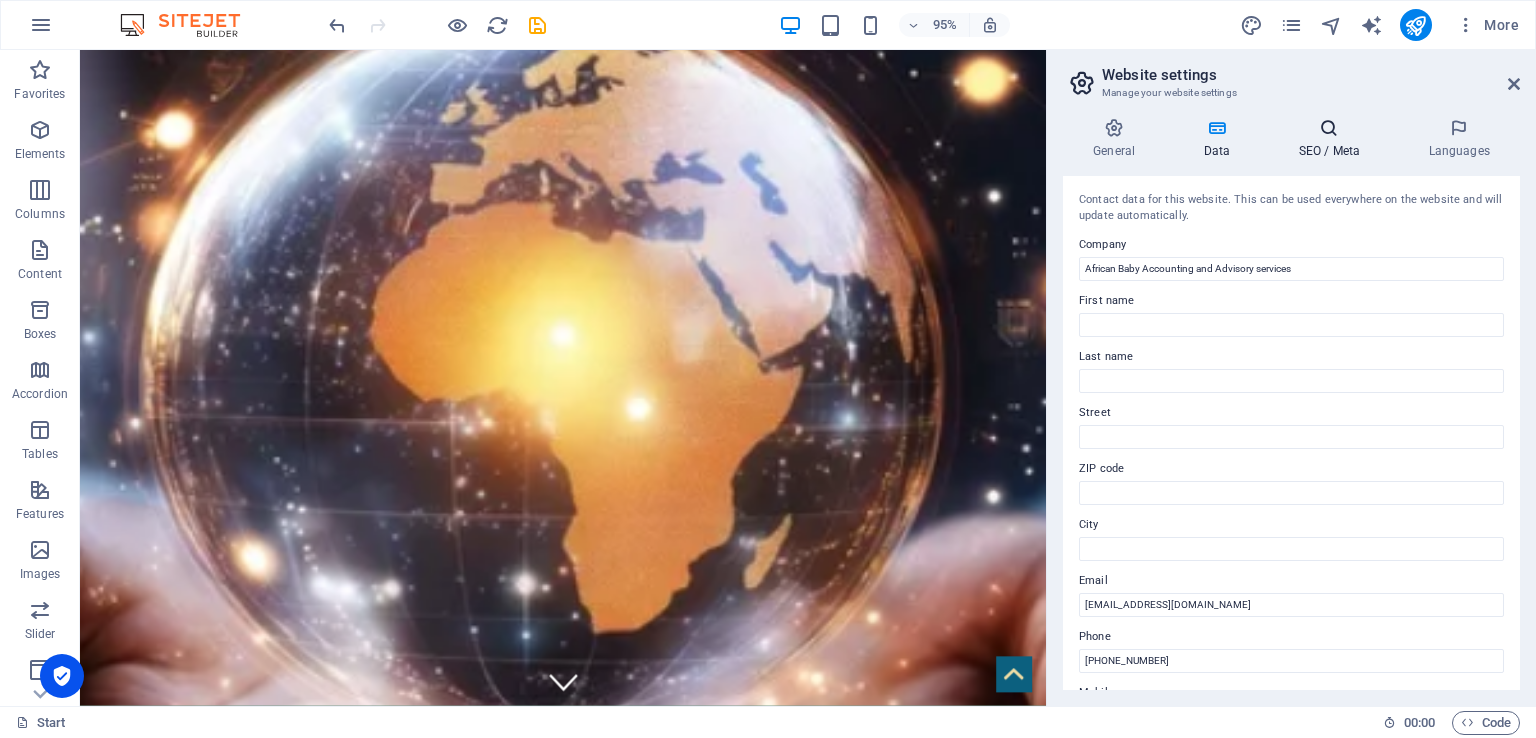 click on "SEO / Meta" at bounding box center [1333, 139] 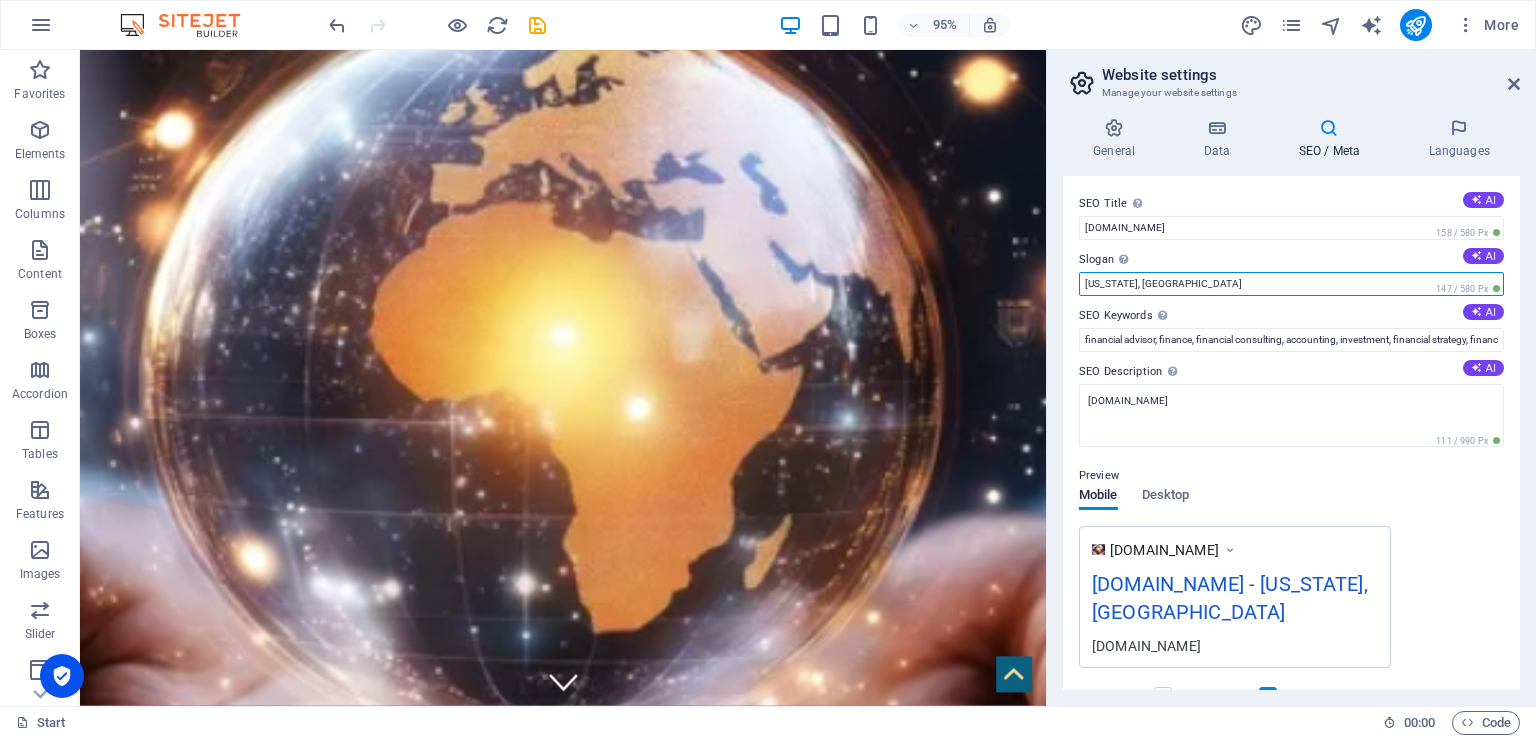drag, startPoint x: 1181, startPoint y: 285, endPoint x: 1072, endPoint y: 289, distance: 109.07337 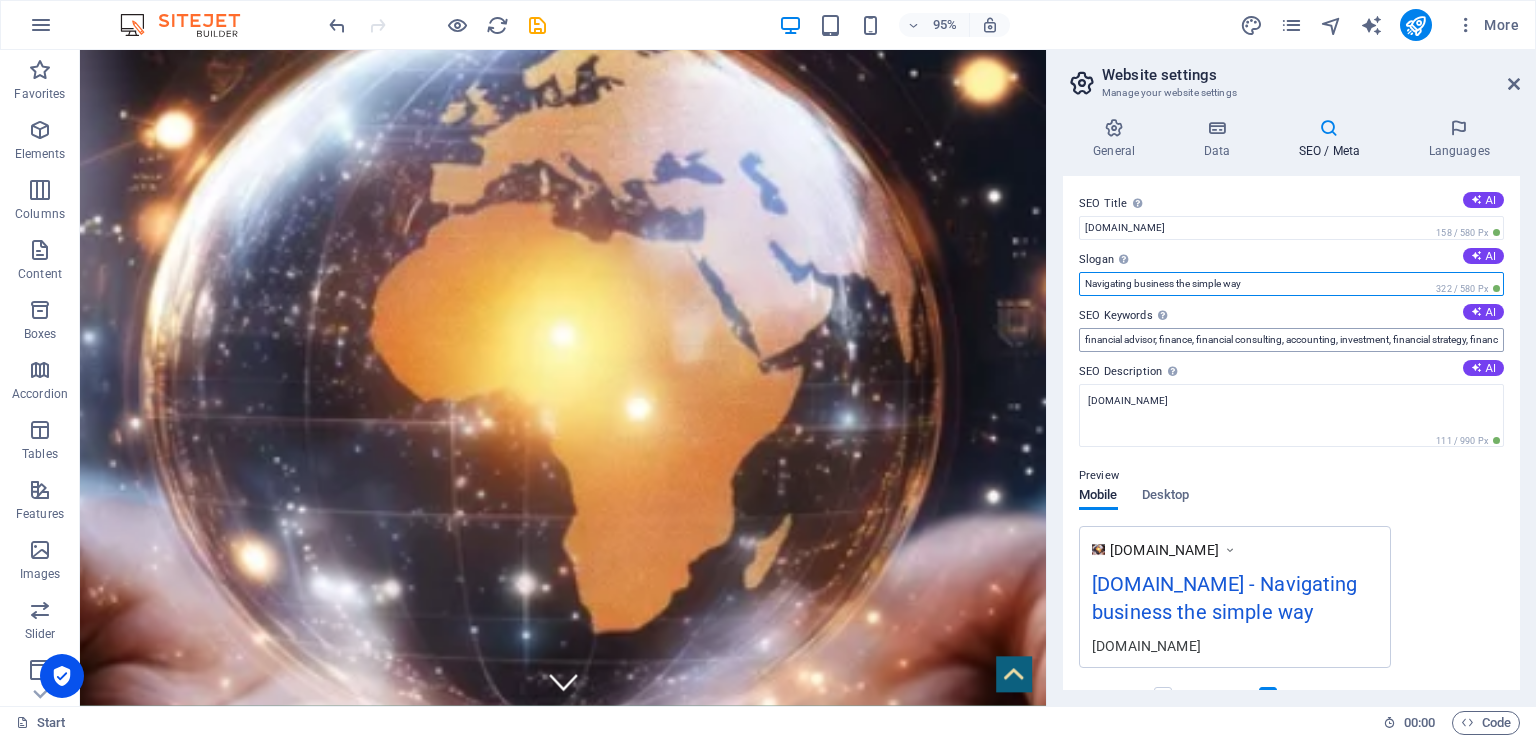 type on "Navigating business the simple way" 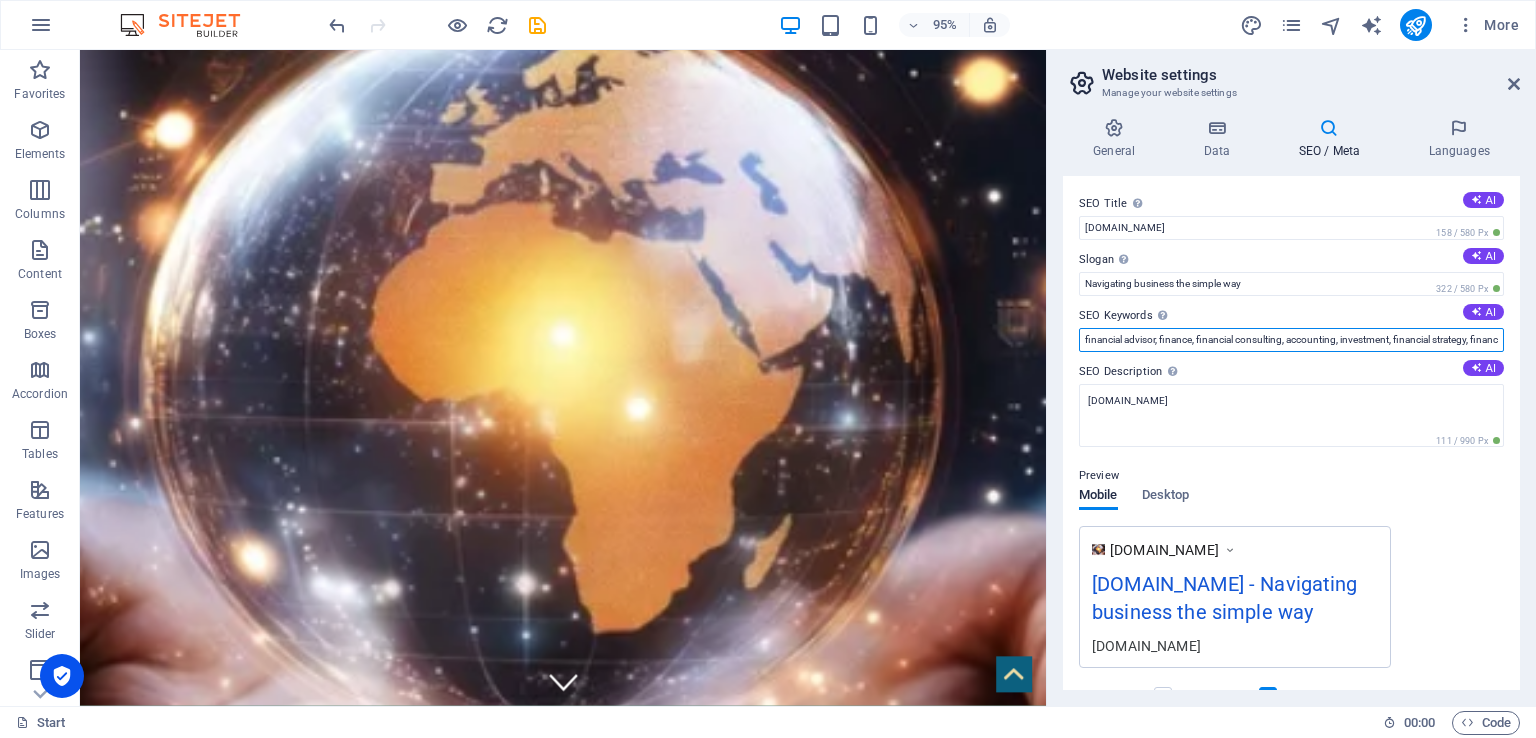 click on "financial advisor, finance, financial consulting, accounting, investment, financial strategy, financial planning, investment strategies, business consulting, consulting, financial services, africanbaby.co.za, Washington, DC" at bounding box center [1291, 340] 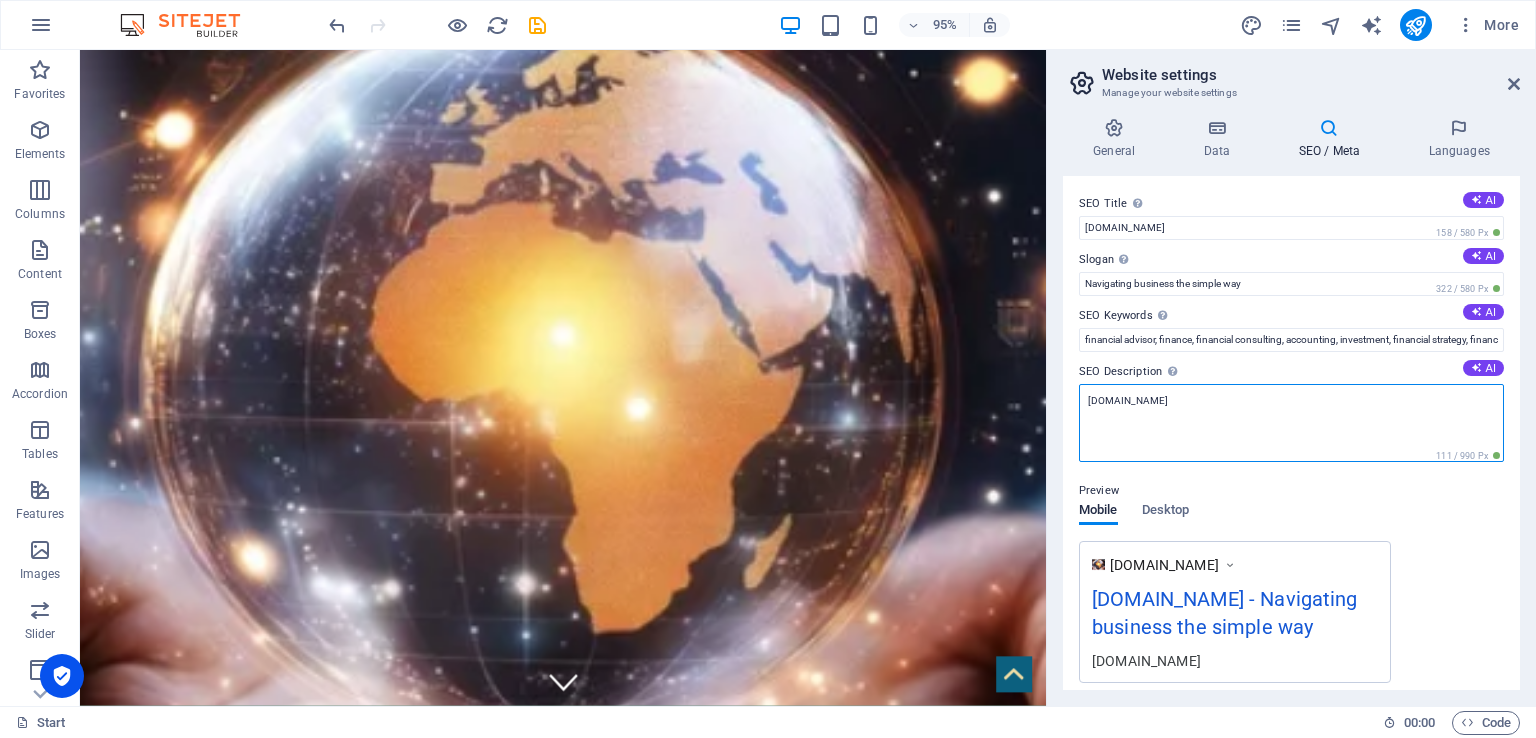 click on "africanbaby.co.za" at bounding box center (1291, 423) 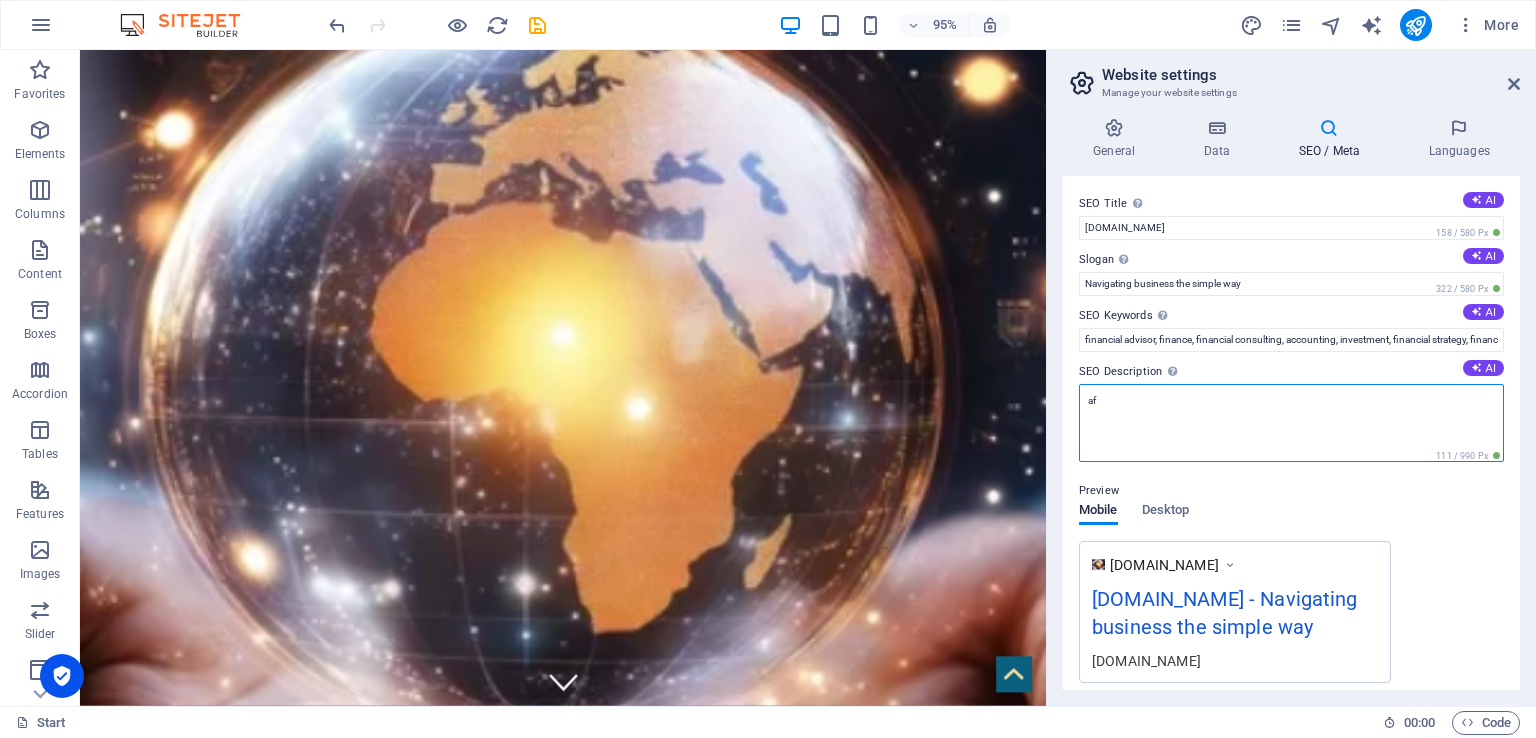 type on "a" 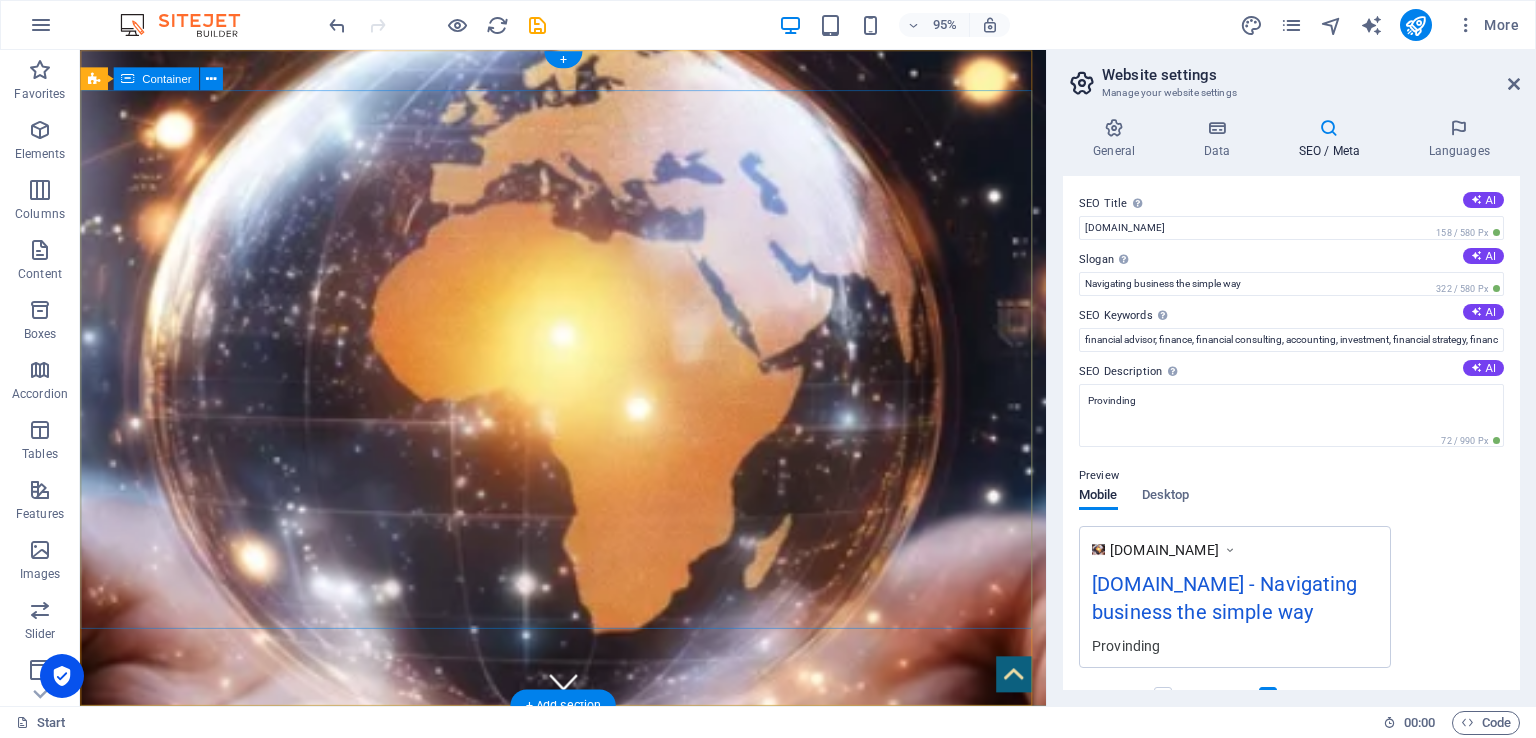click at bounding box center (588, 1013) 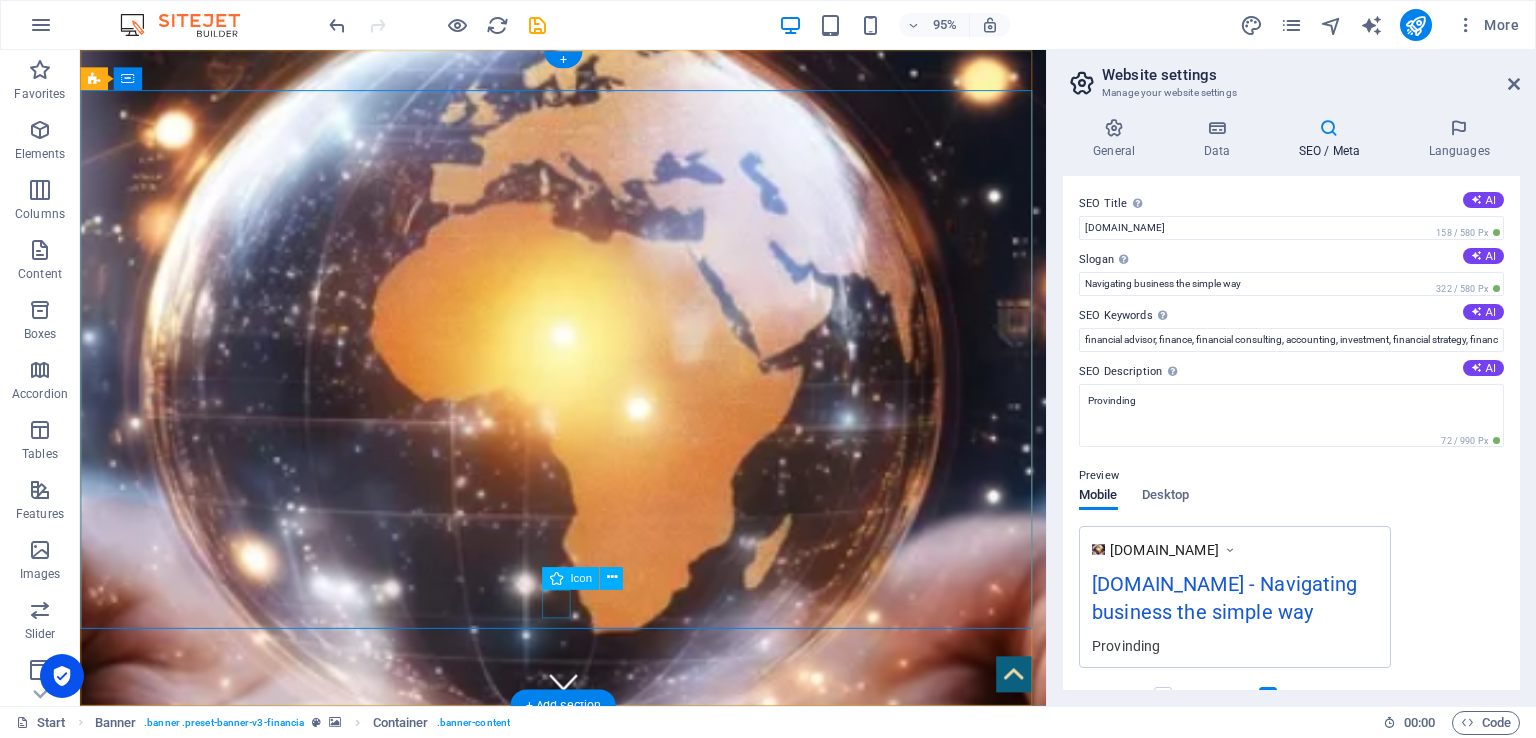 click at bounding box center (589, 715) 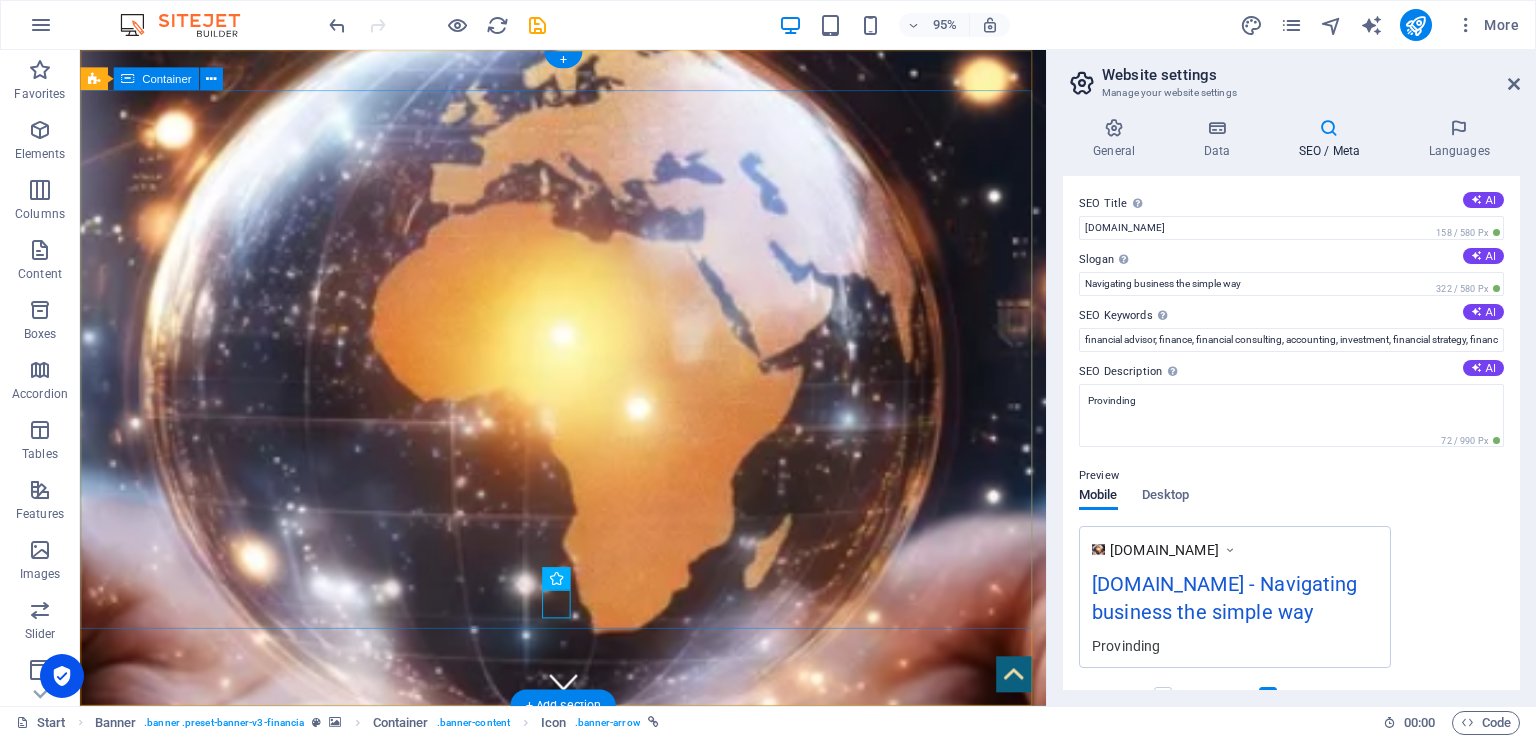 click at bounding box center (588, 1013) 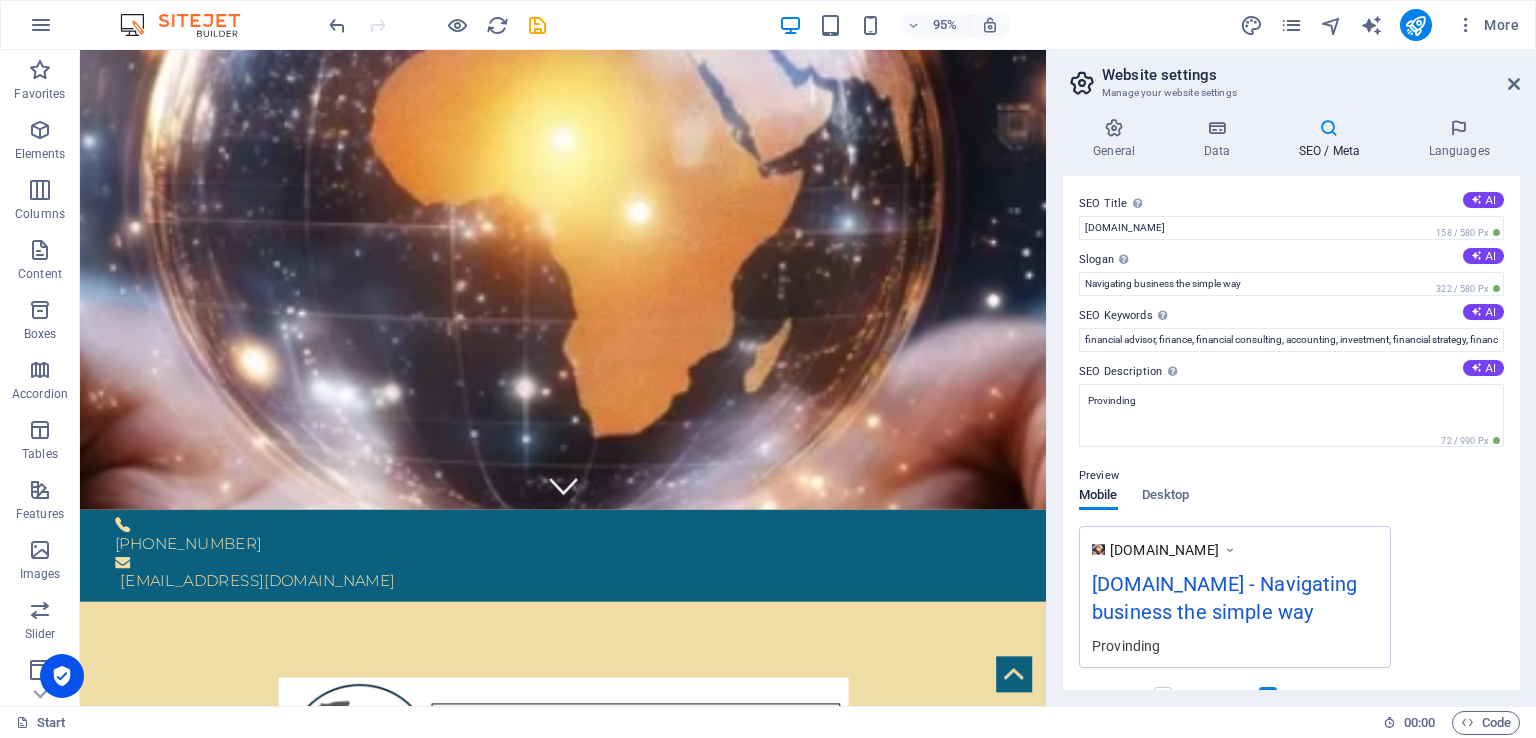 scroll, scrollTop: 24, scrollLeft: 0, axis: vertical 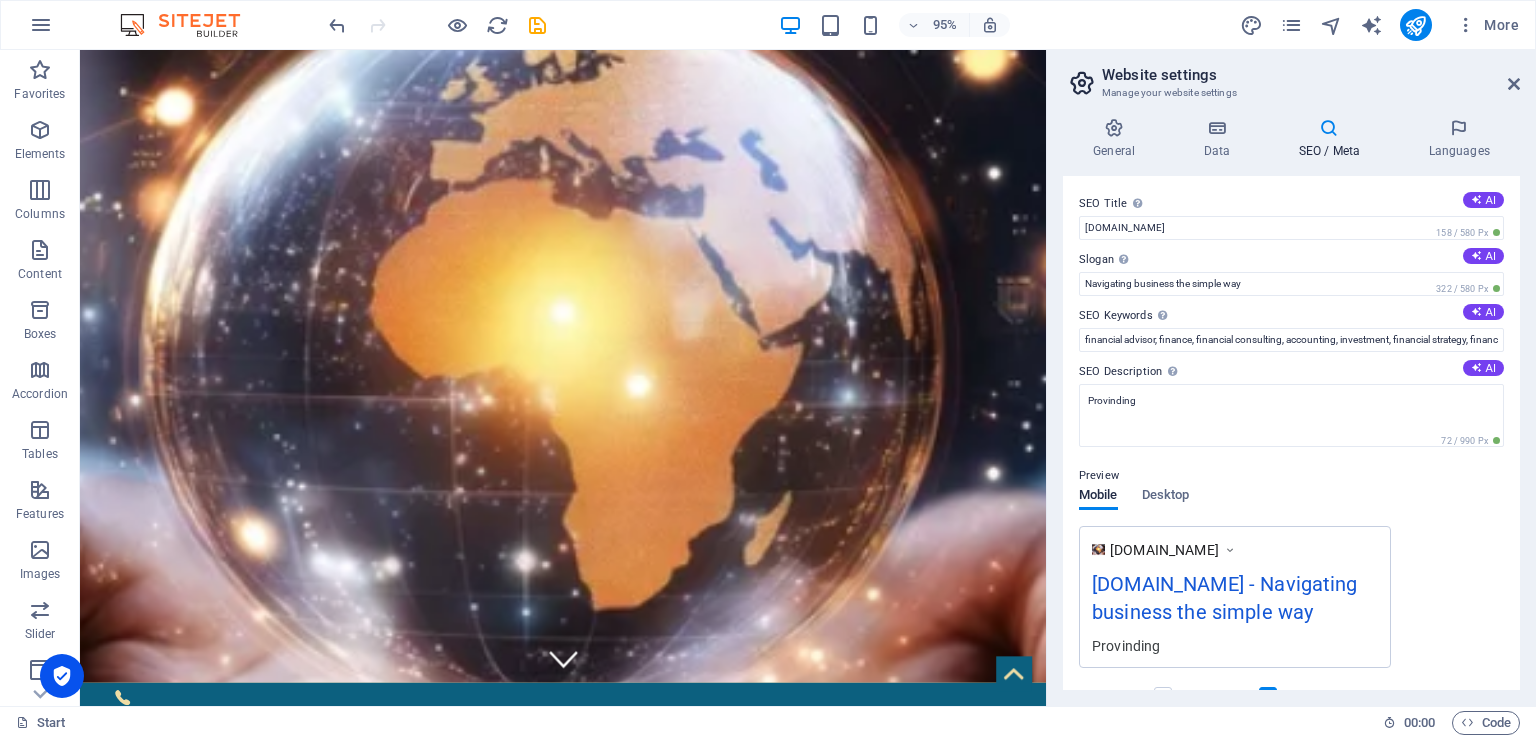drag, startPoint x: 1092, startPoint y: 190, endPoint x: 1190, endPoint y: 237, distance: 108.68762 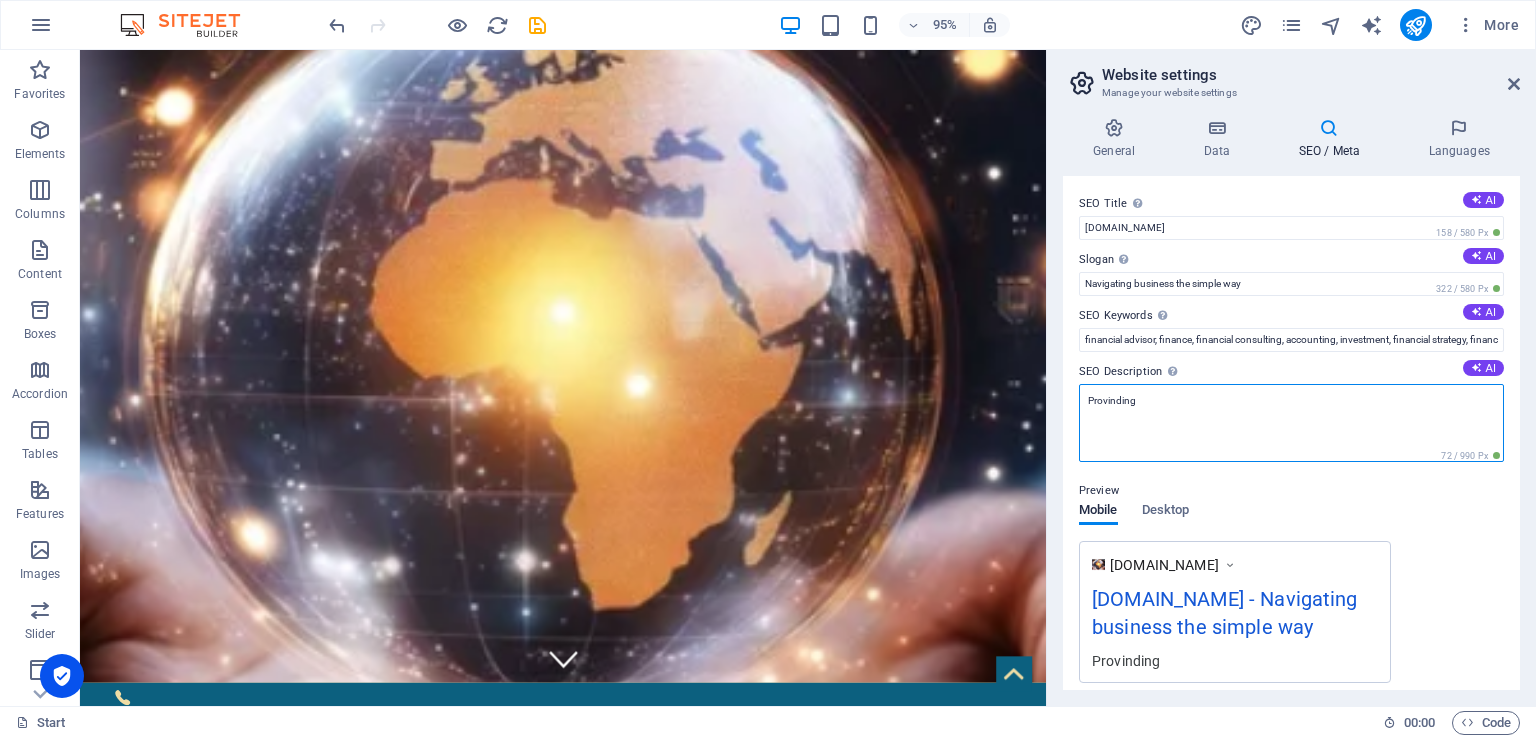click on "Provinding" at bounding box center [1291, 423] 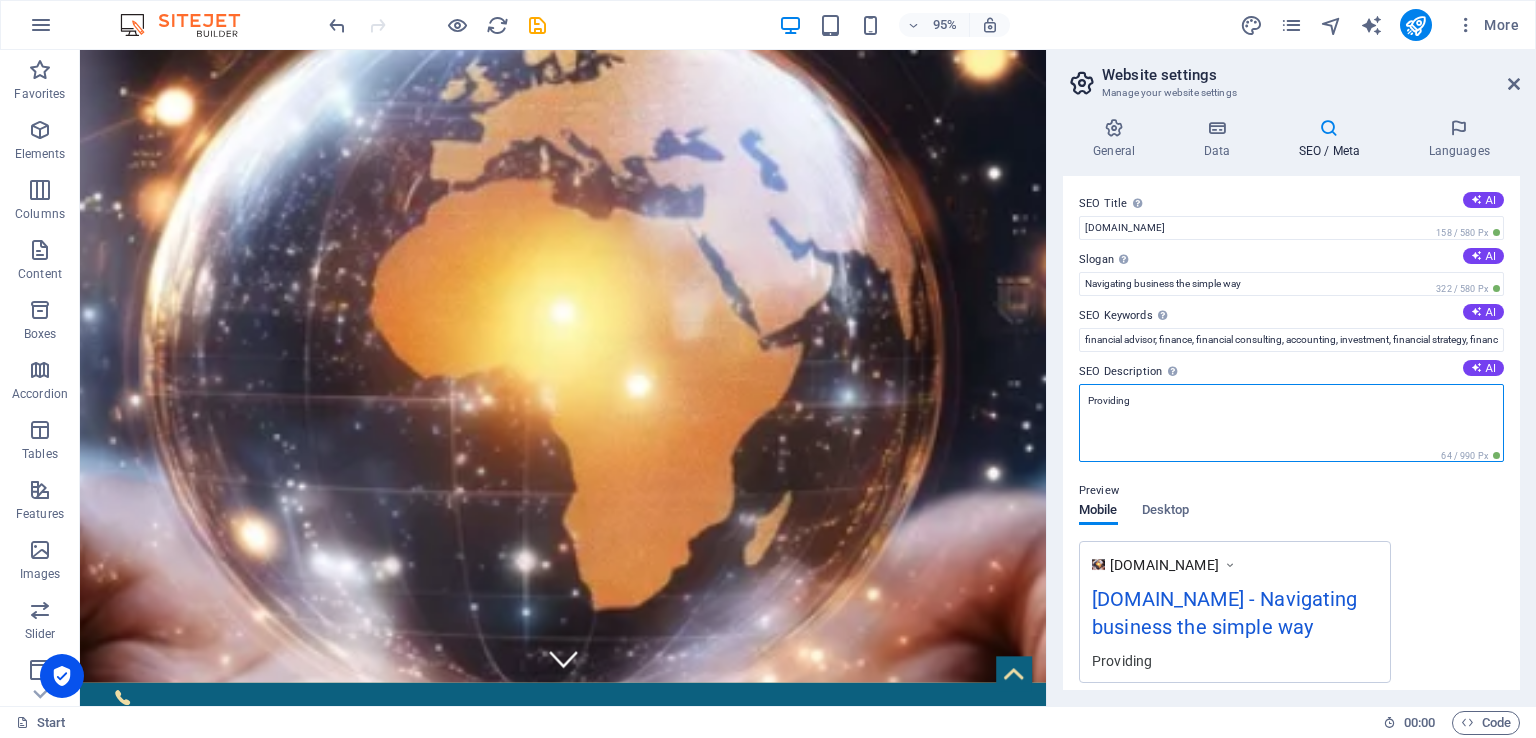 click on "Providing" at bounding box center (1291, 423) 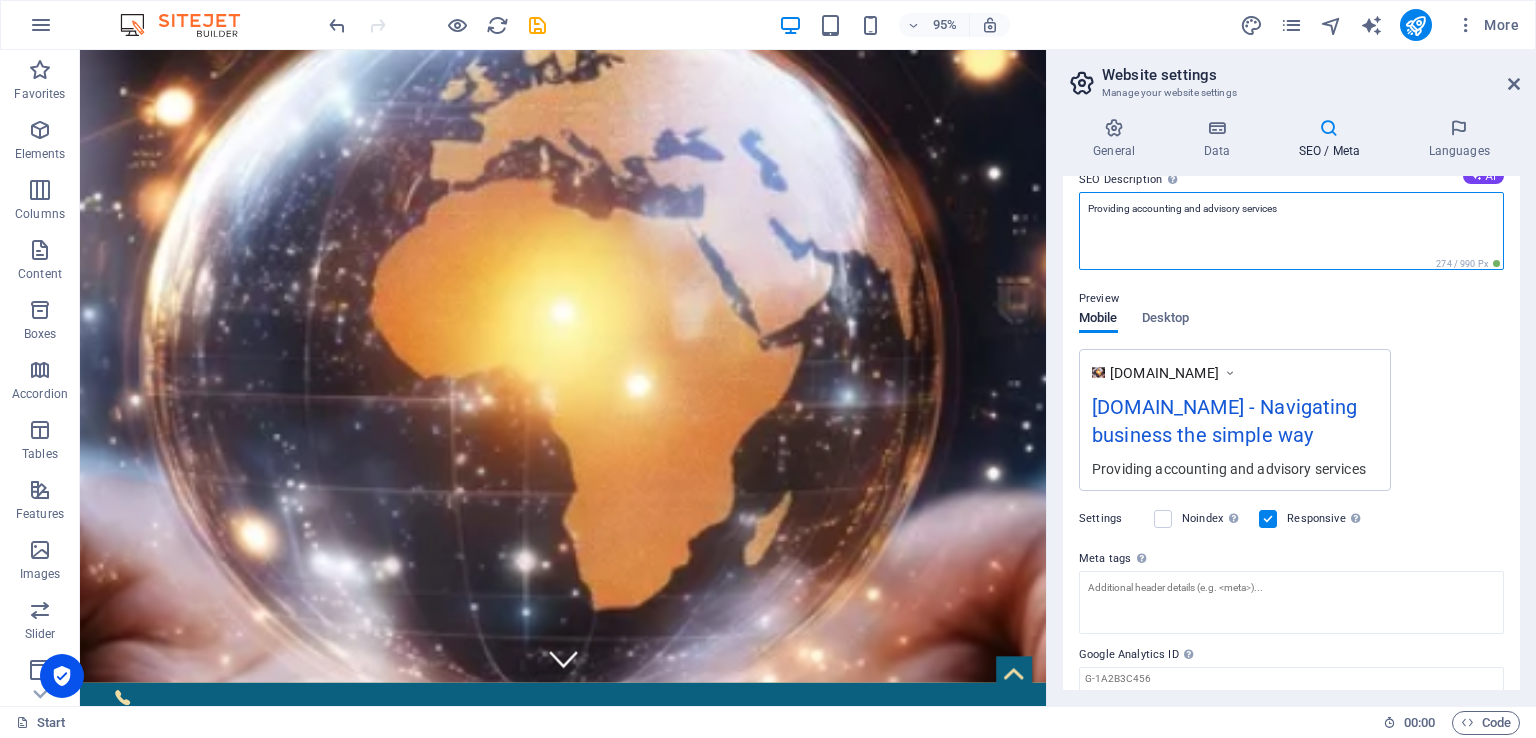 scroll, scrollTop: 263, scrollLeft: 0, axis: vertical 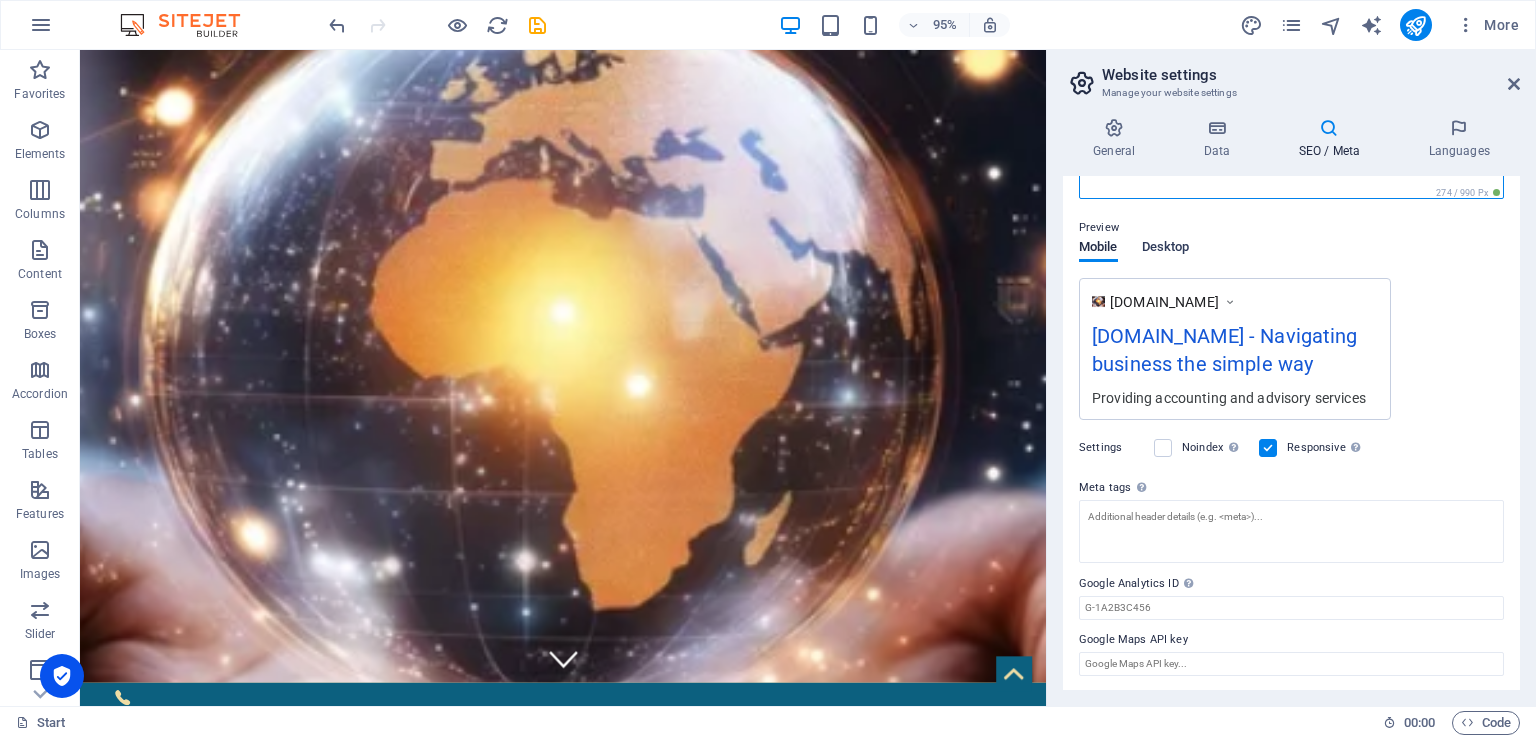 type on "Providing accounting and advisory services" 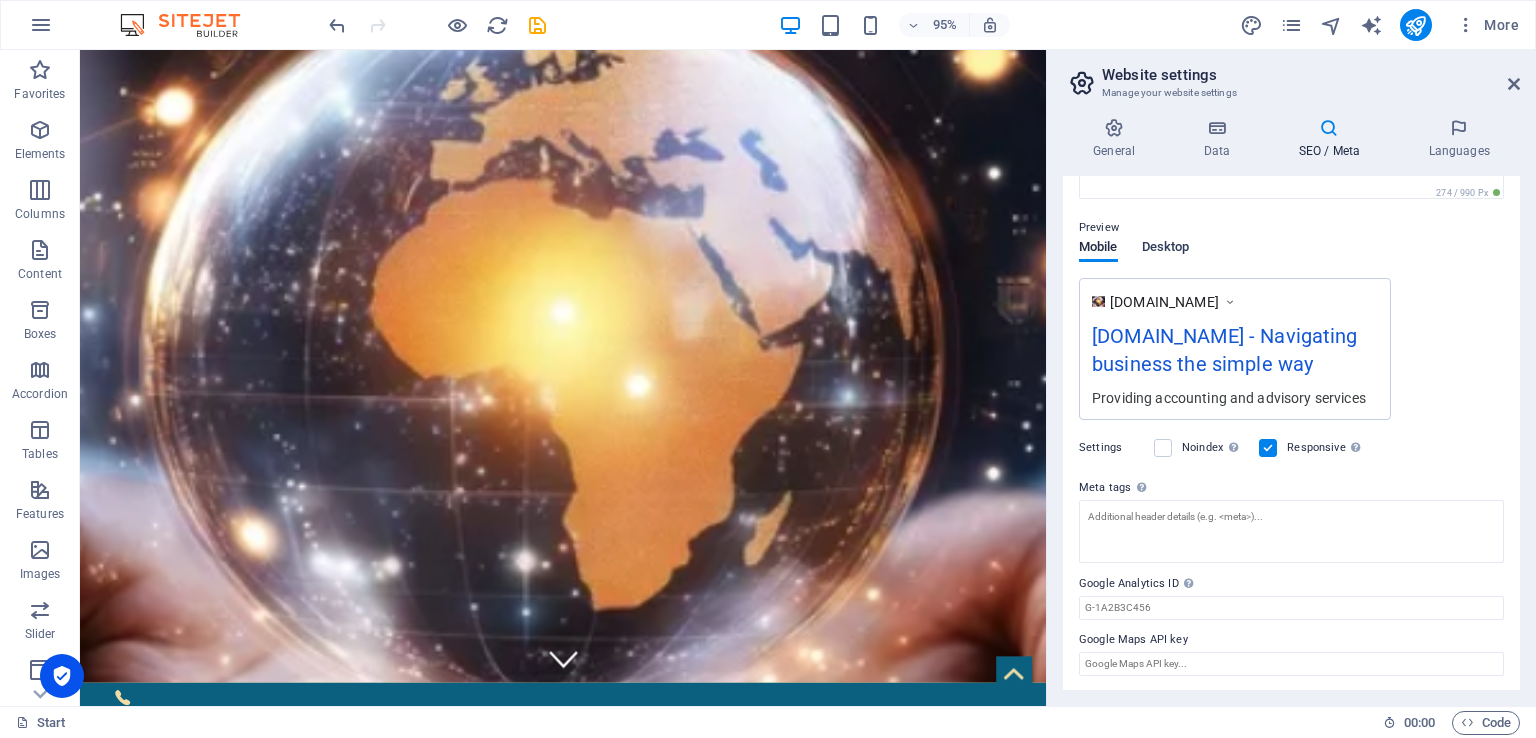 click on "Desktop" at bounding box center (1166, 249) 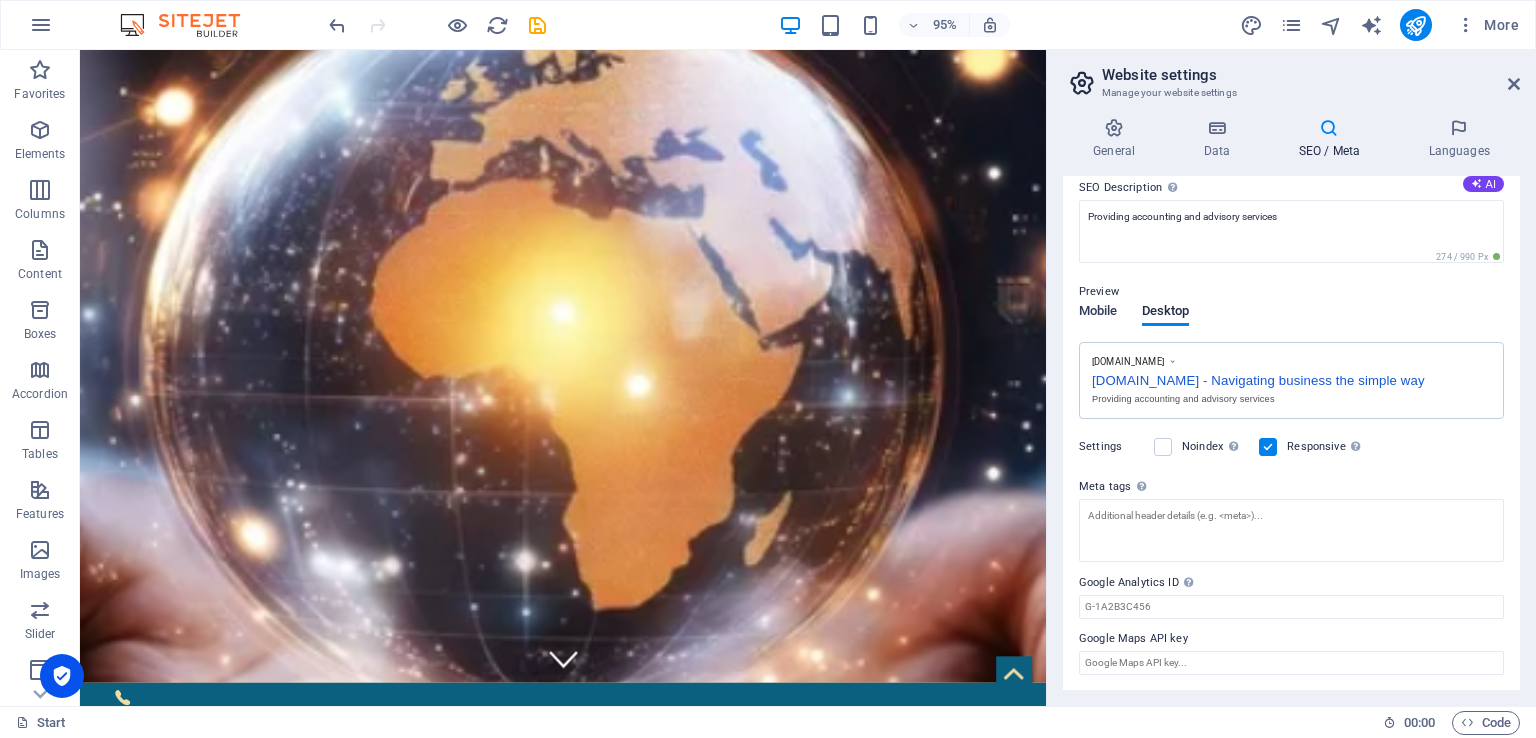 click on "Mobile" at bounding box center (1098, 313) 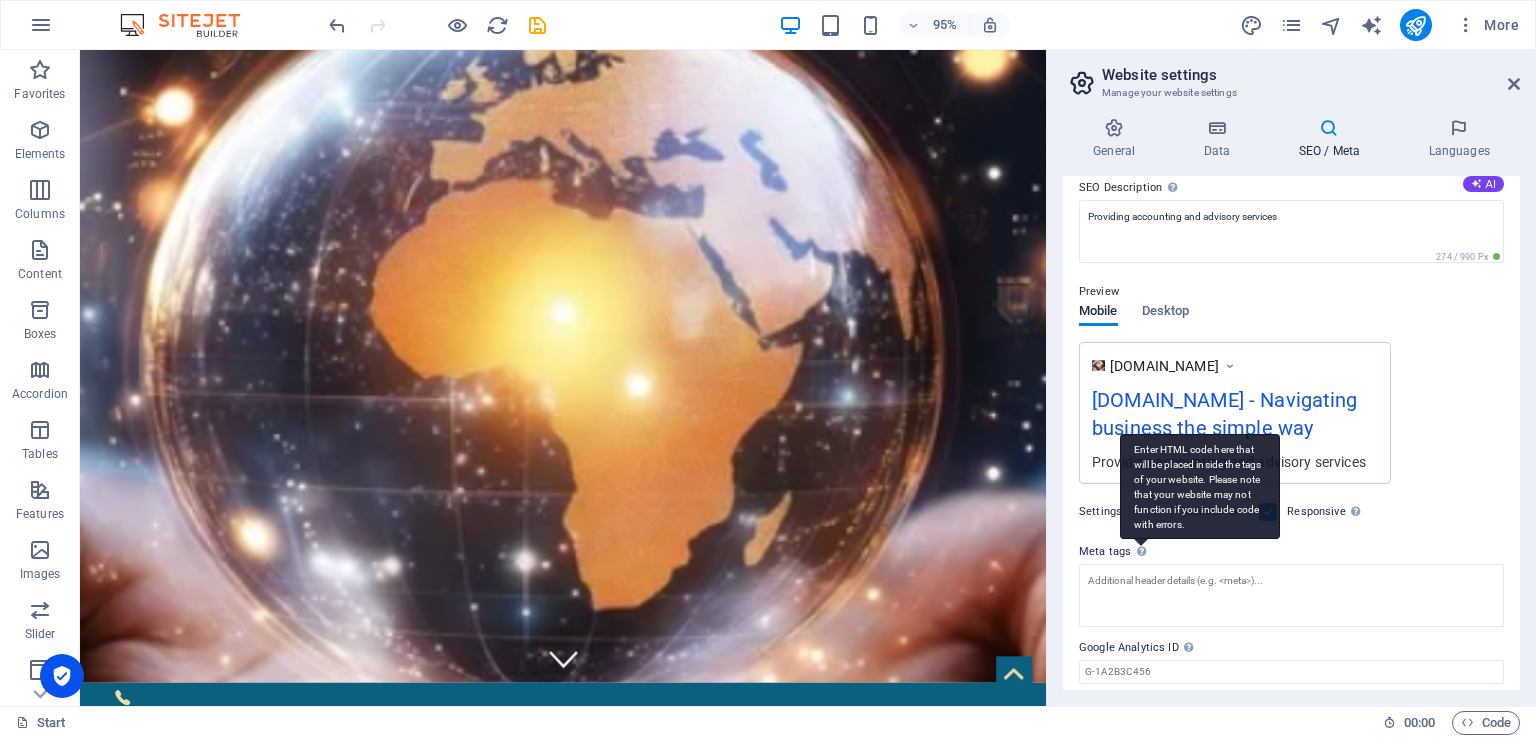 click on "Enter HTML code here that will be placed inside the  tags of your website. Please note that your website may not function if you include code with errors." at bounding box center (1200, 486) 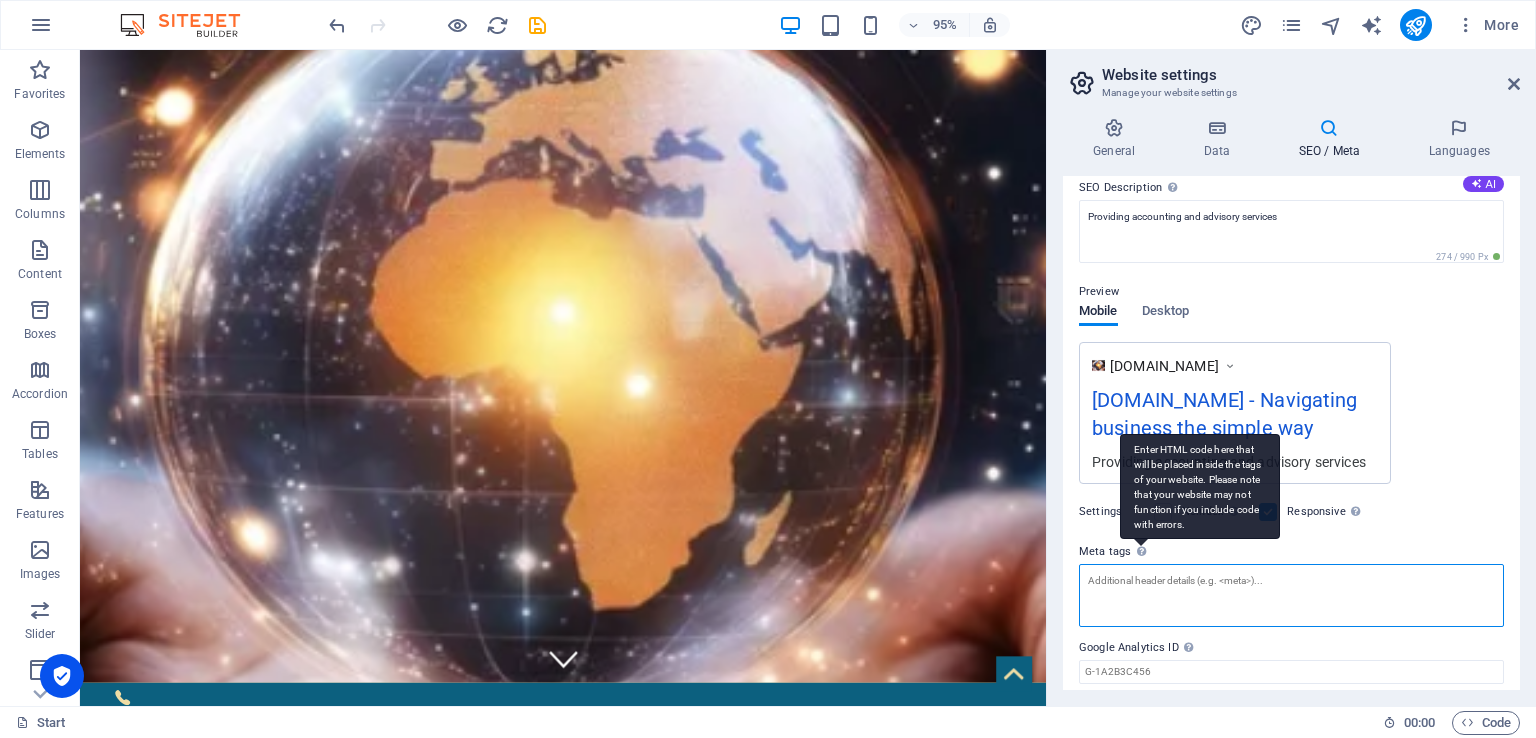 click on "Meta tags Enter HTML code here that will be placed inside the  tags of your website. Please note that your website may not function if you include code with errors." at bounding box center (1291, 595) 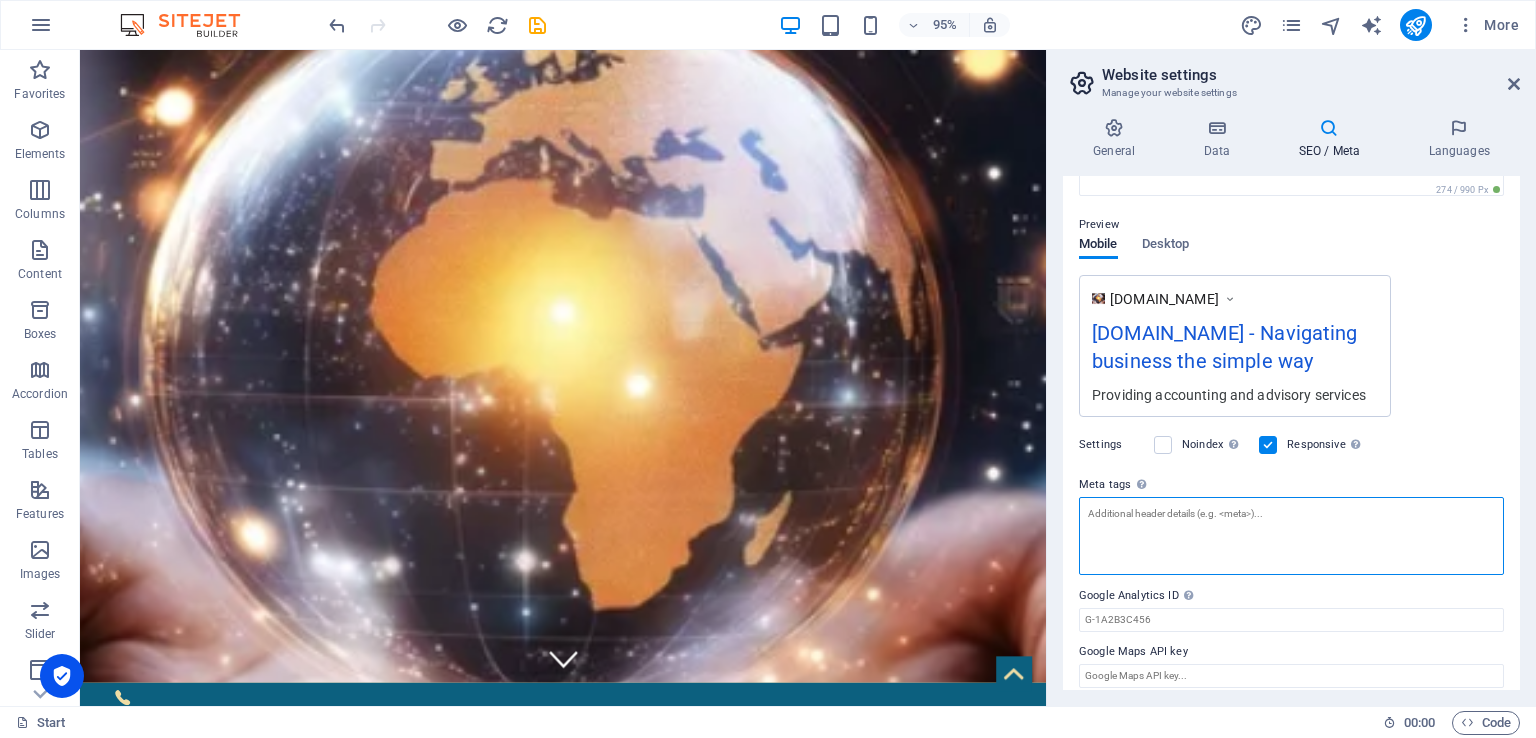 scroll, scrollTop: 263, scrollLeft: 0, axis: vertical 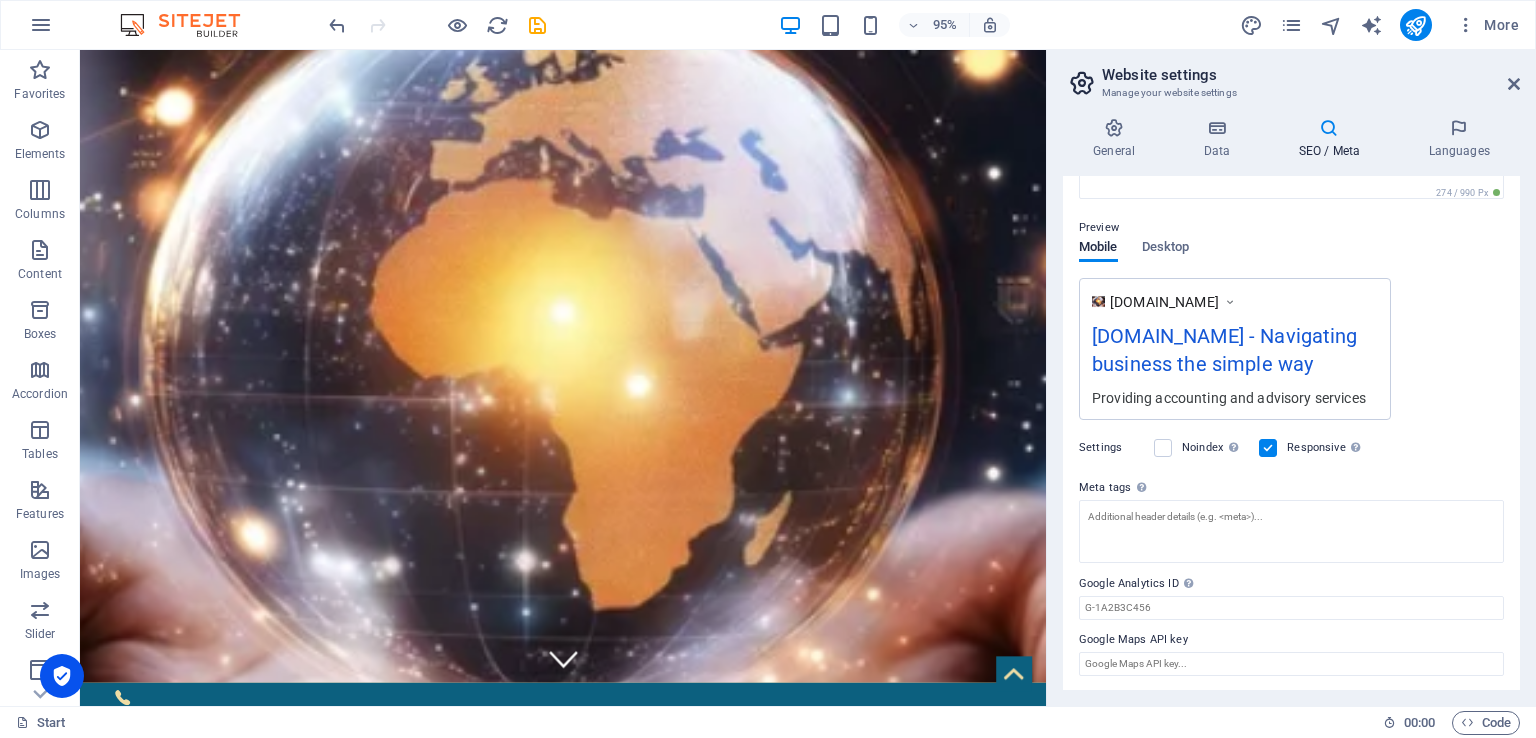 drag, startPoint x: 1513, startPoint y: 377, endPoint x: 1516, endPoint y: 360, distance: 17.262676 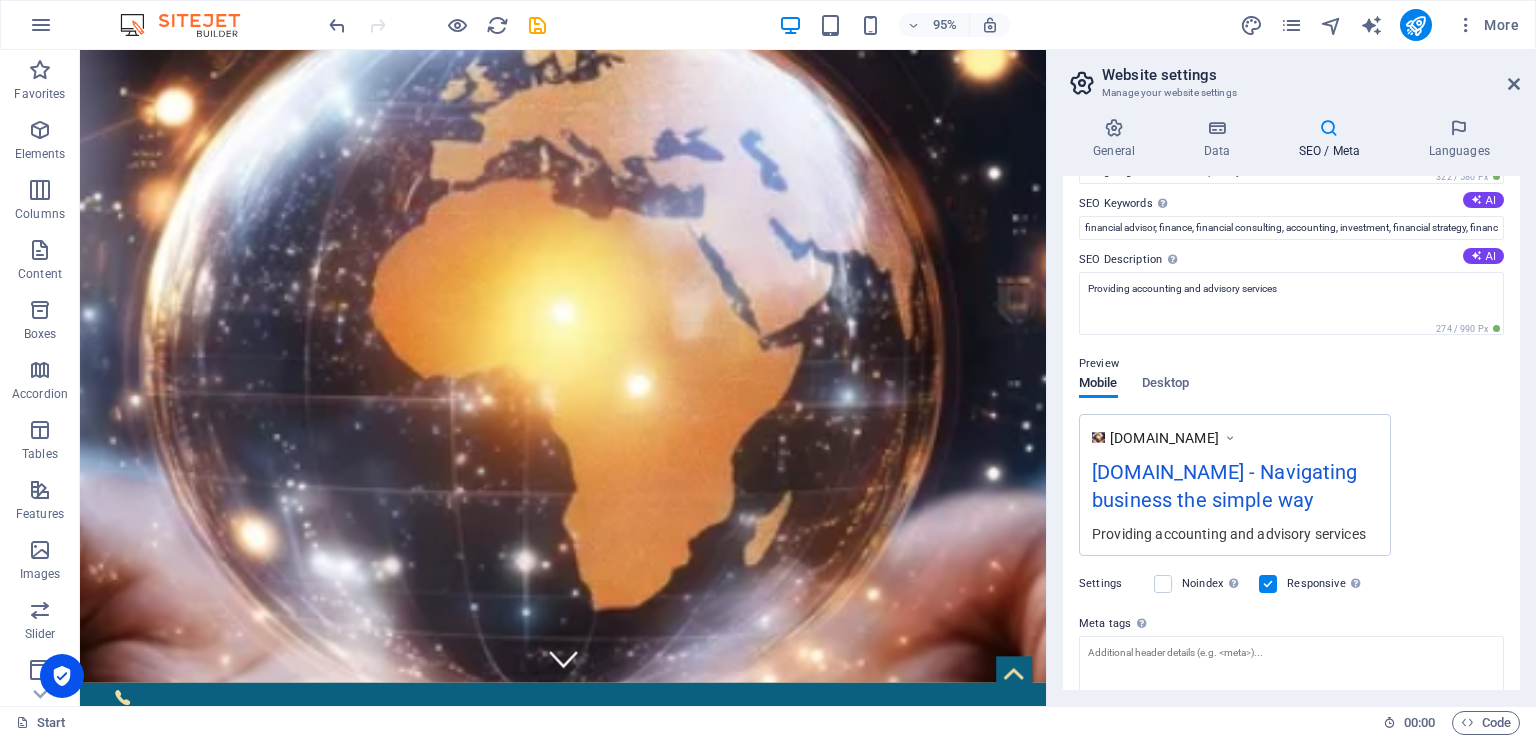 scroll, scrollTop: 248, scrollLeft: 0, axis: vertical 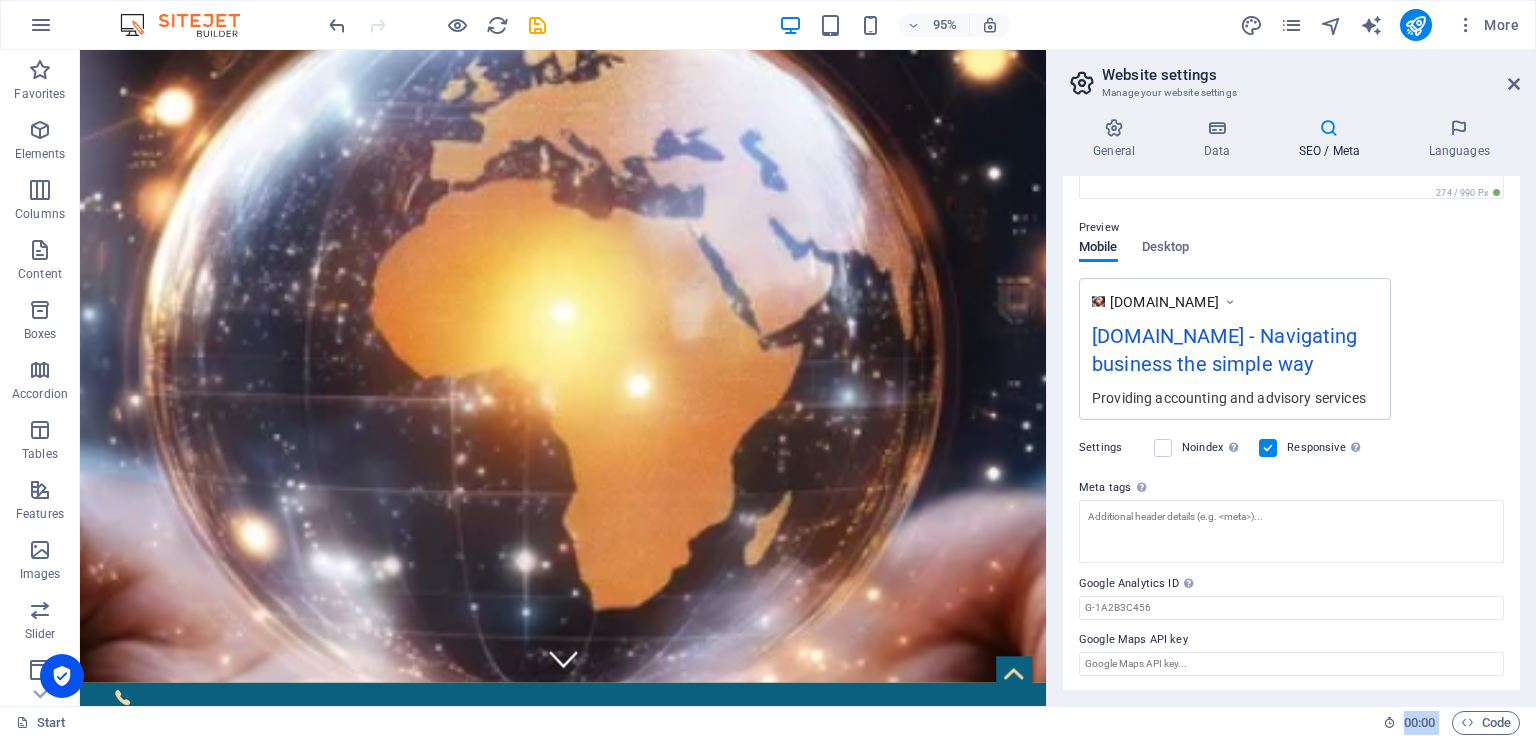drag, startPoint x: 1512, startPoint y: 87, endPoint x: 985, endPoint y: 523, distance: 683.97736 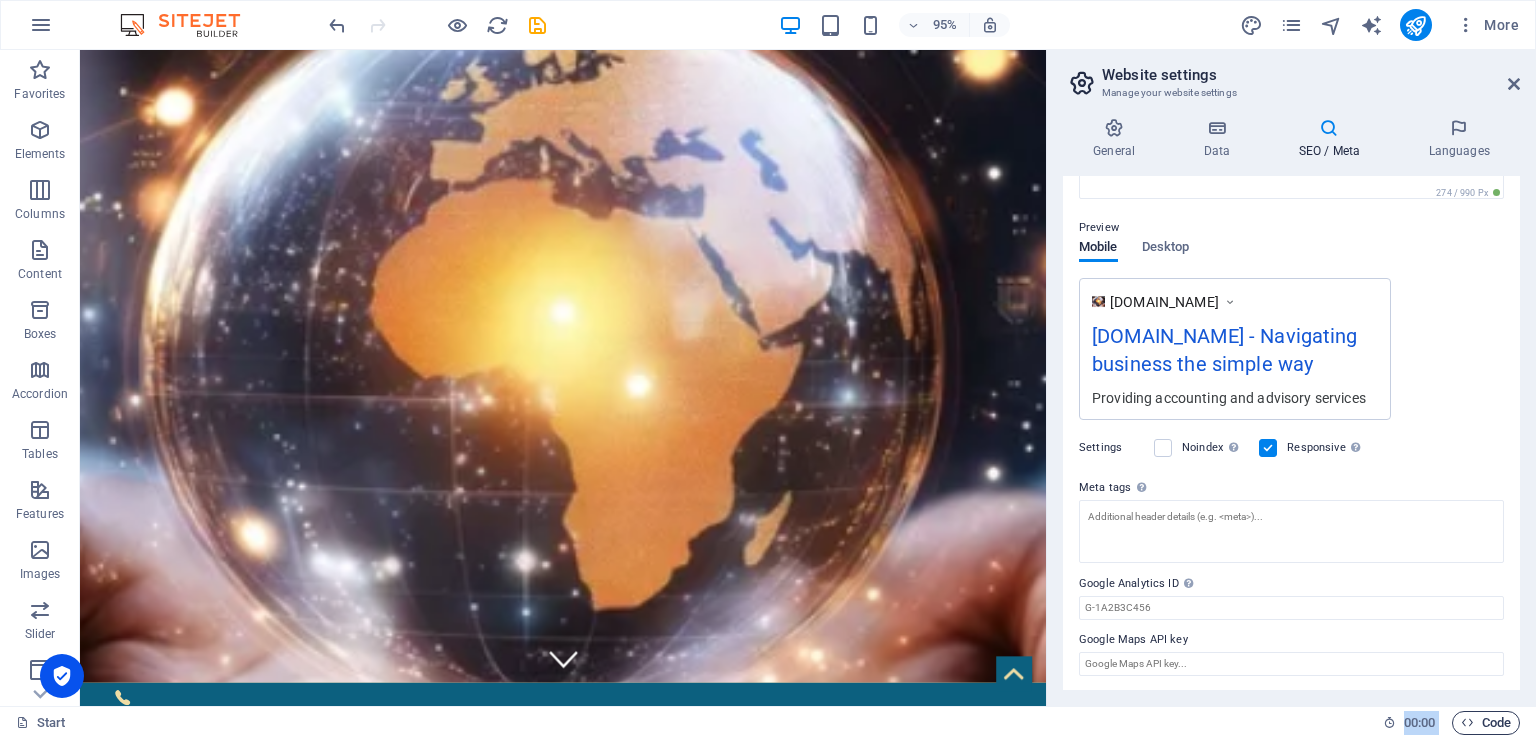 click on "Code" at bounding box center (1486, 723) 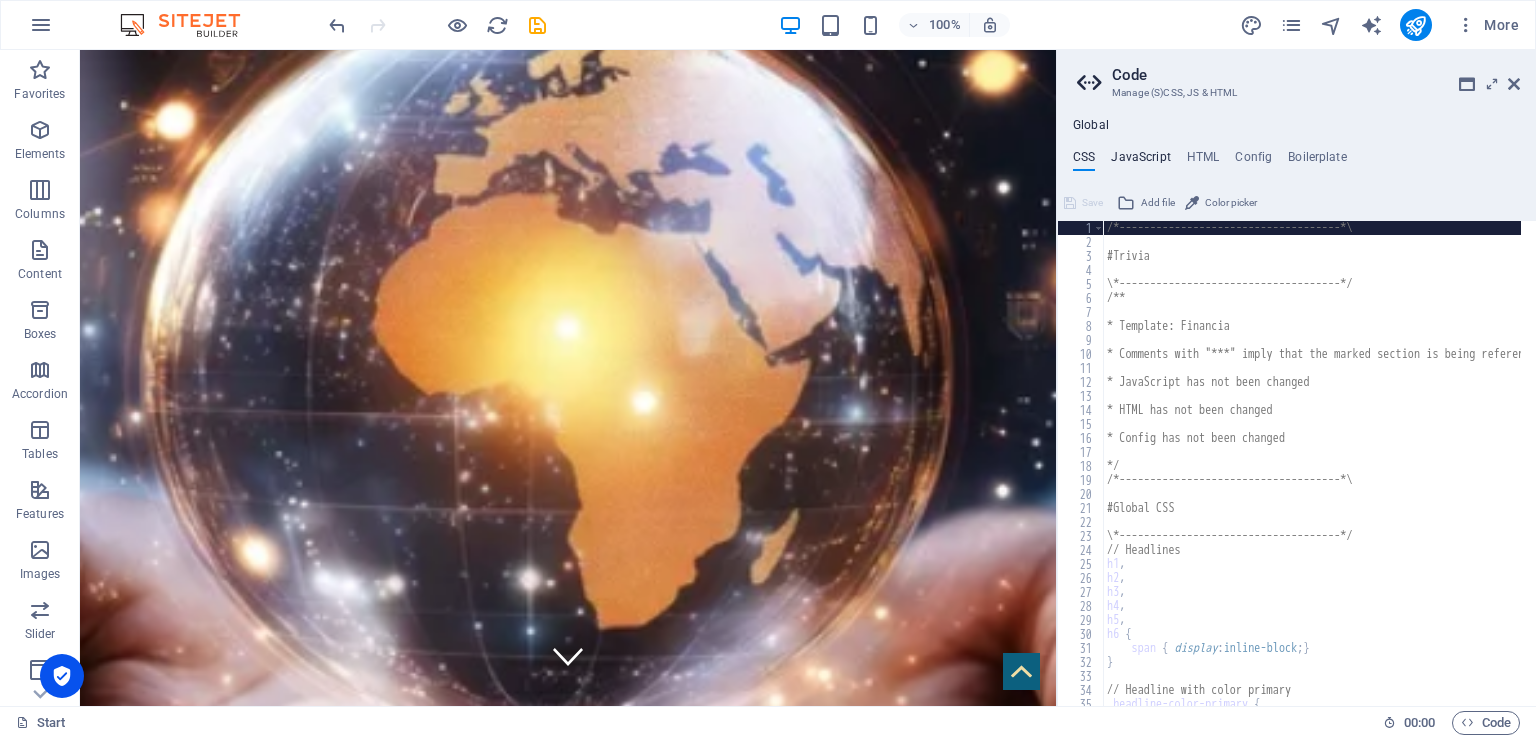 click on "JavaScript" at bounding box center (1140, 161) 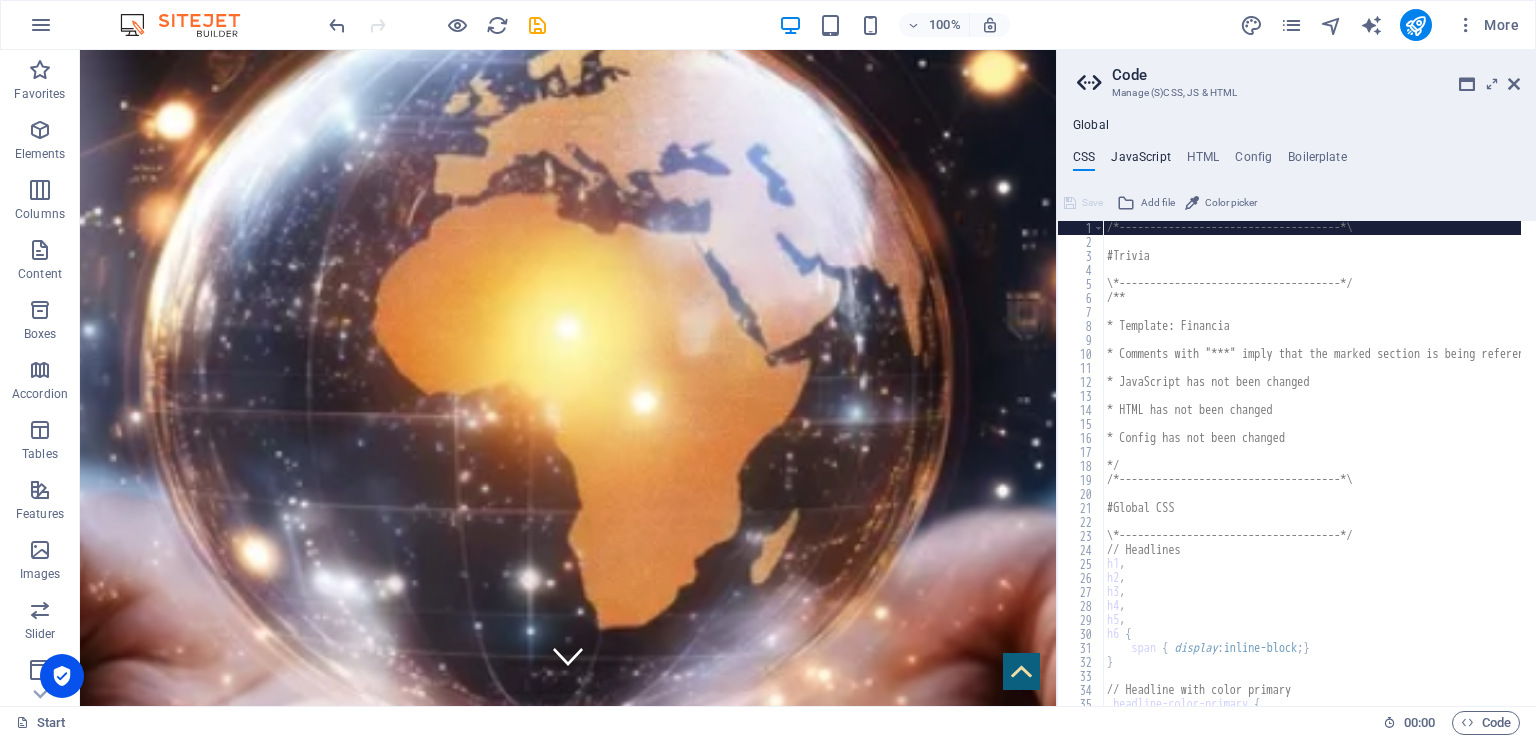 type on "/* JS for preset "Menu V2" */" 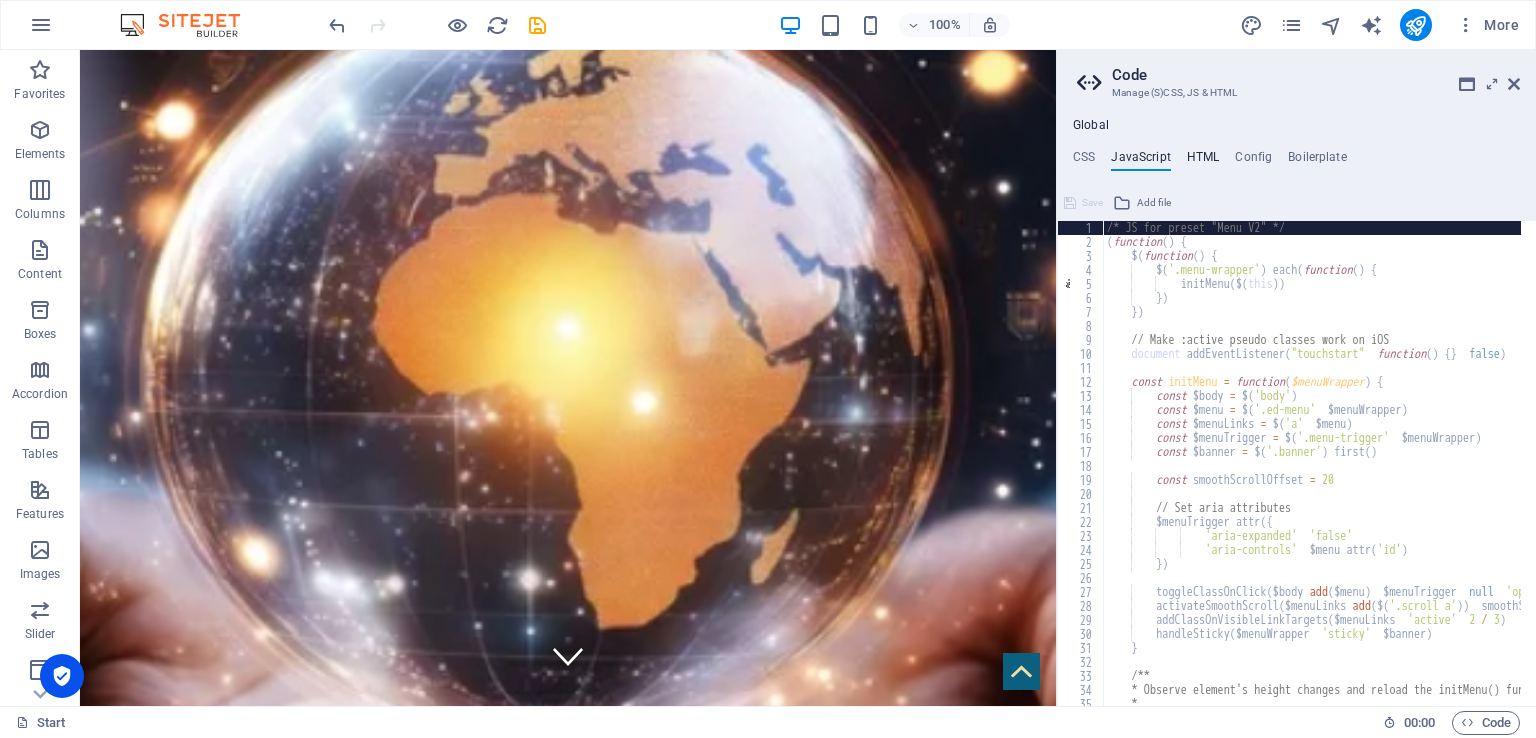 click on "HTML" at bounding box center [1203, 161] 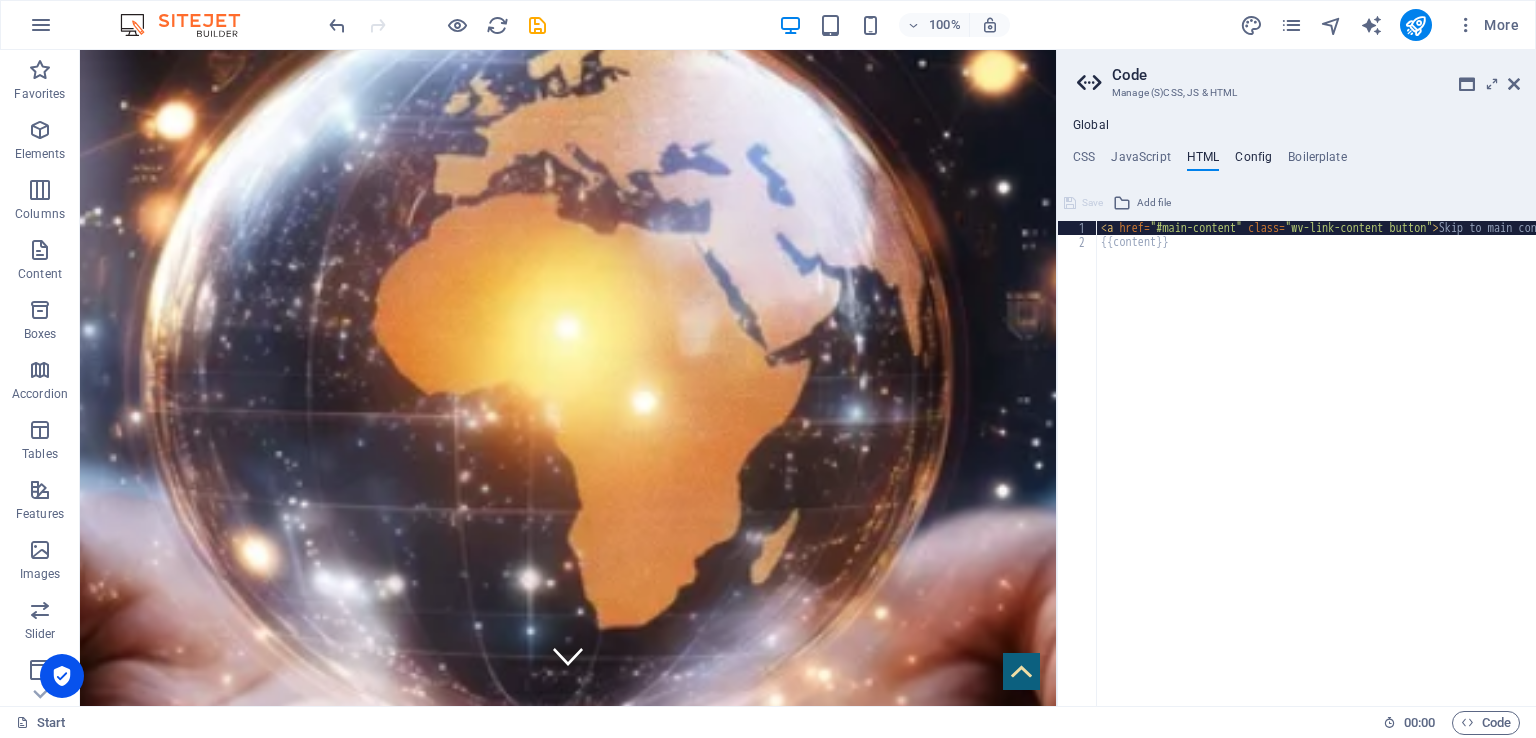 click on "Config" at bounding box center [1253, 161] 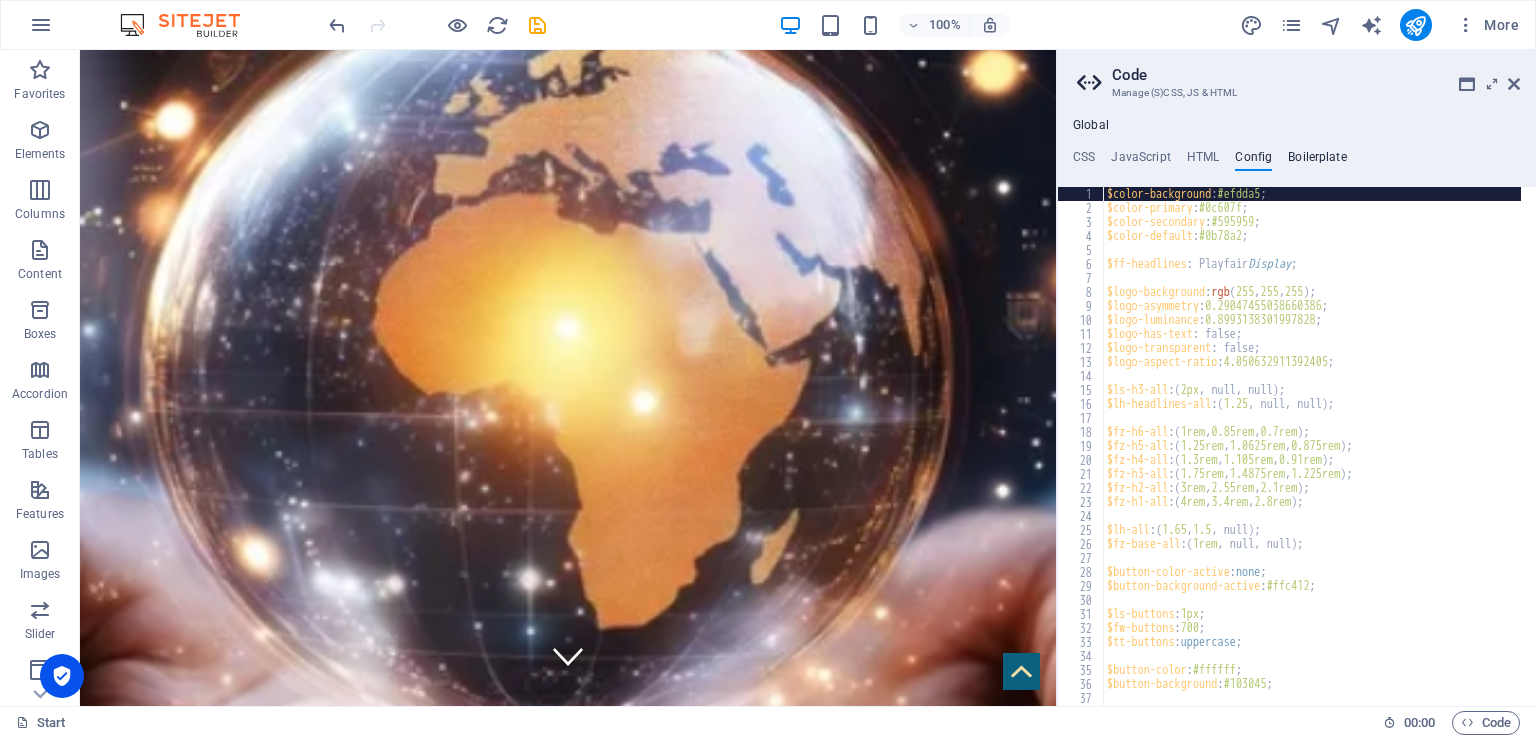 click on "Boilerplate" at bounding box center (1317, 161) 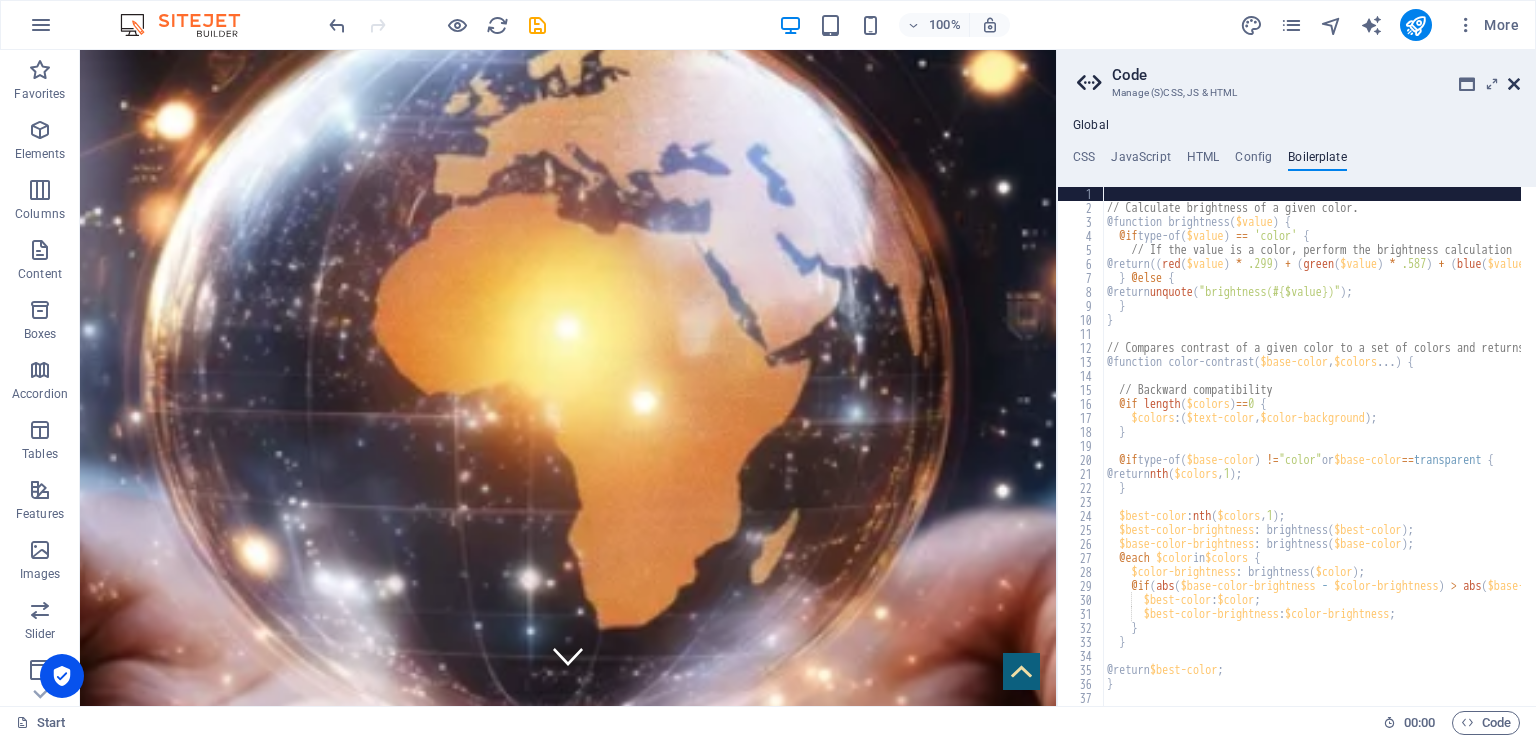click at bounding box center [1514, 84] 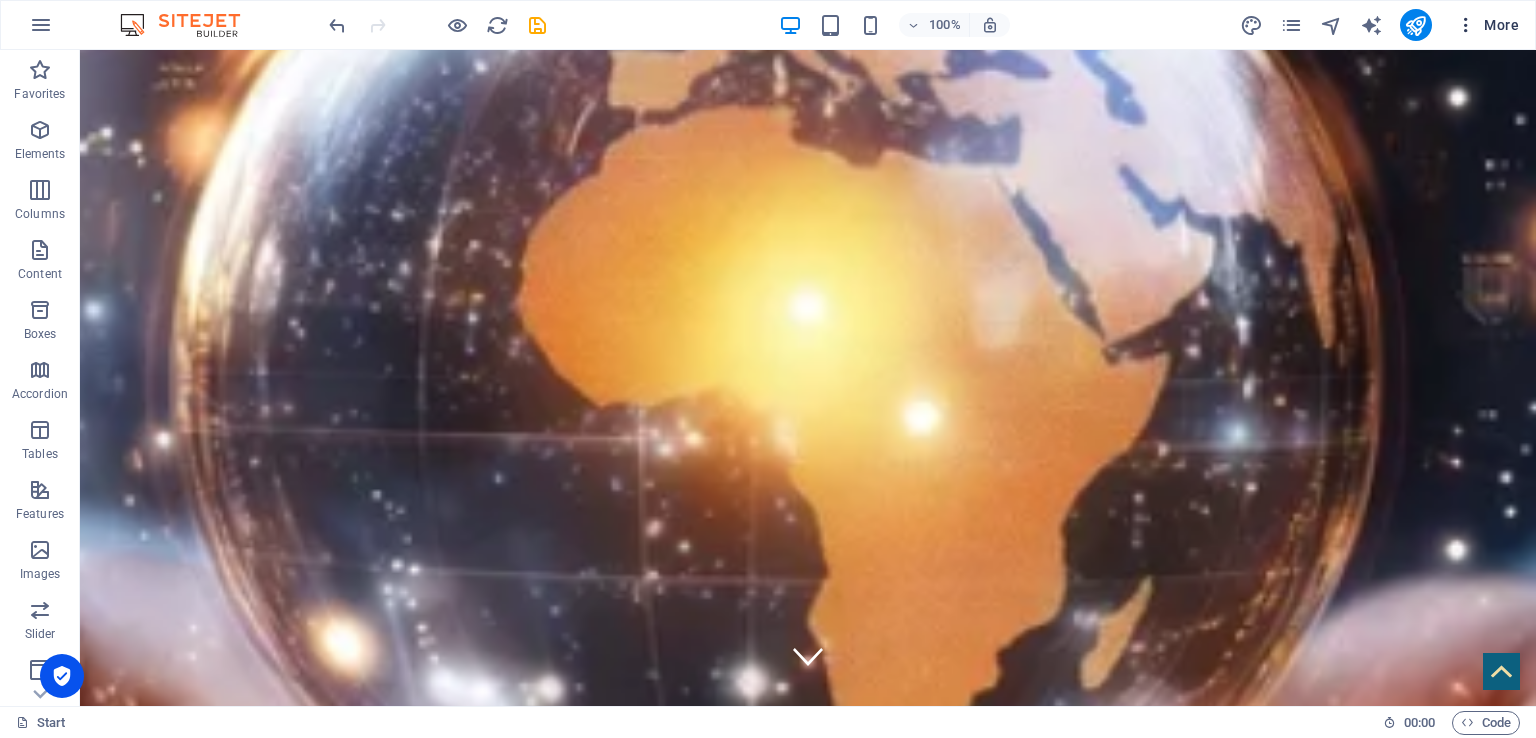 click at bounding box center [1466, 25] 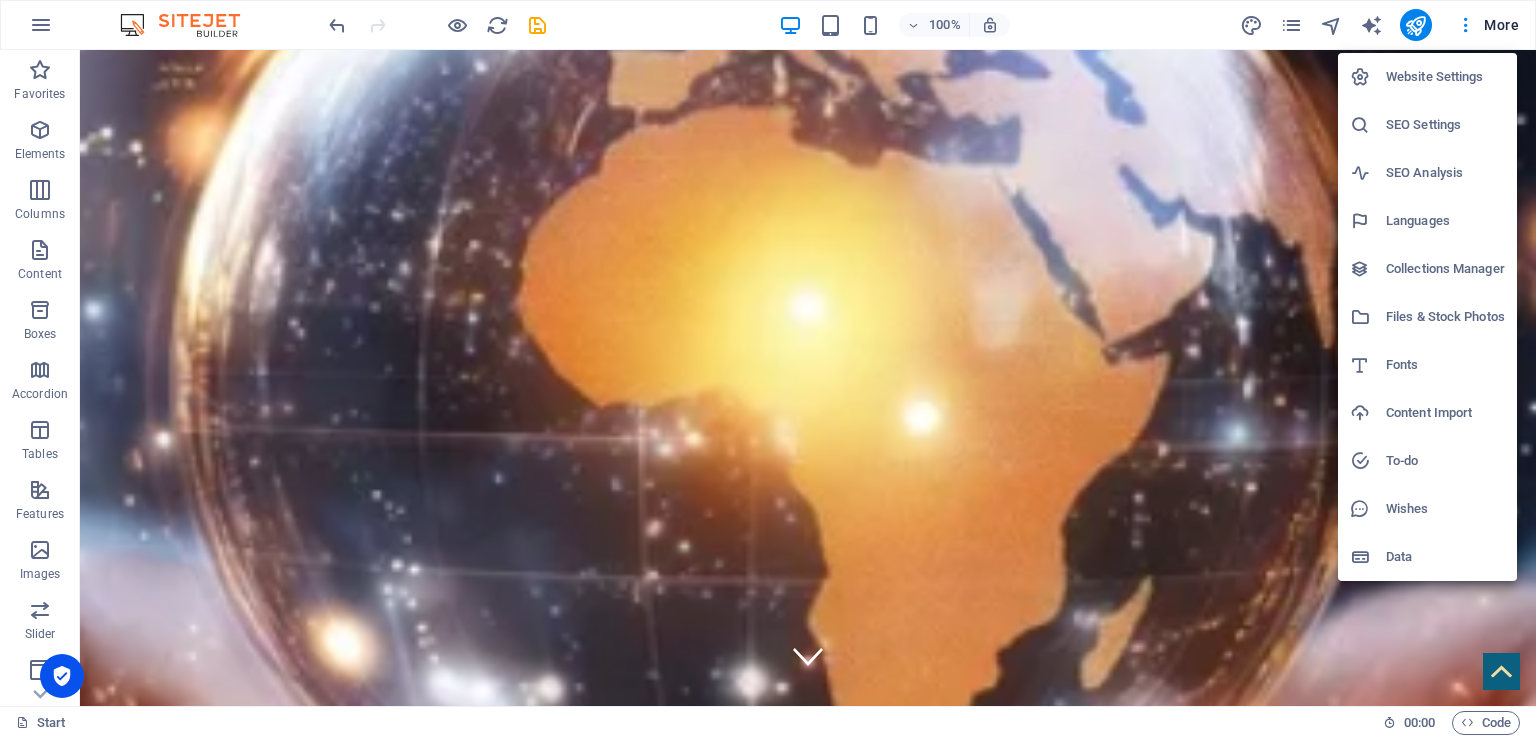 click on "Website Settings" at bounding box center [1445, 77] 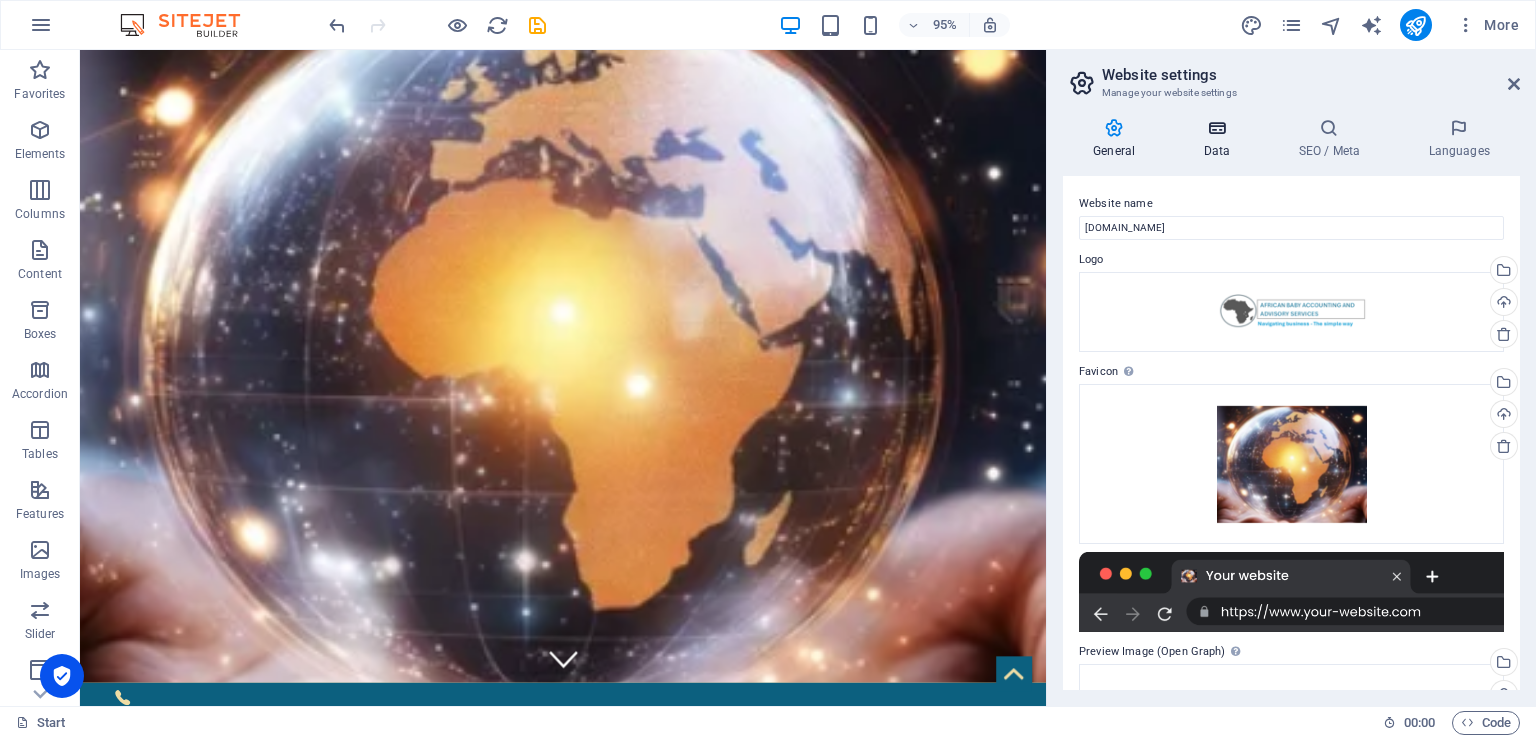 click at bounding box center (1216, 128) 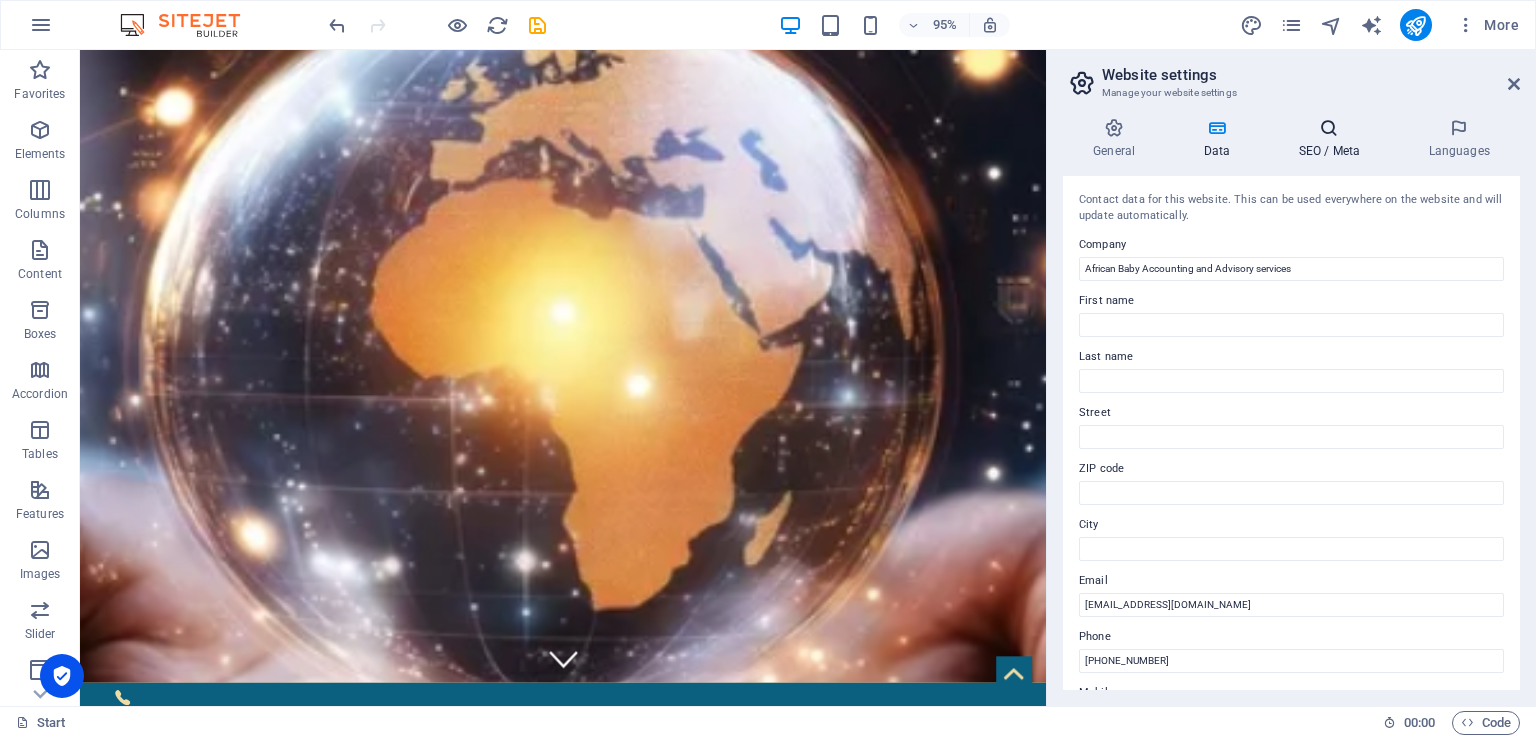 click at bounding box center [1329, 128] 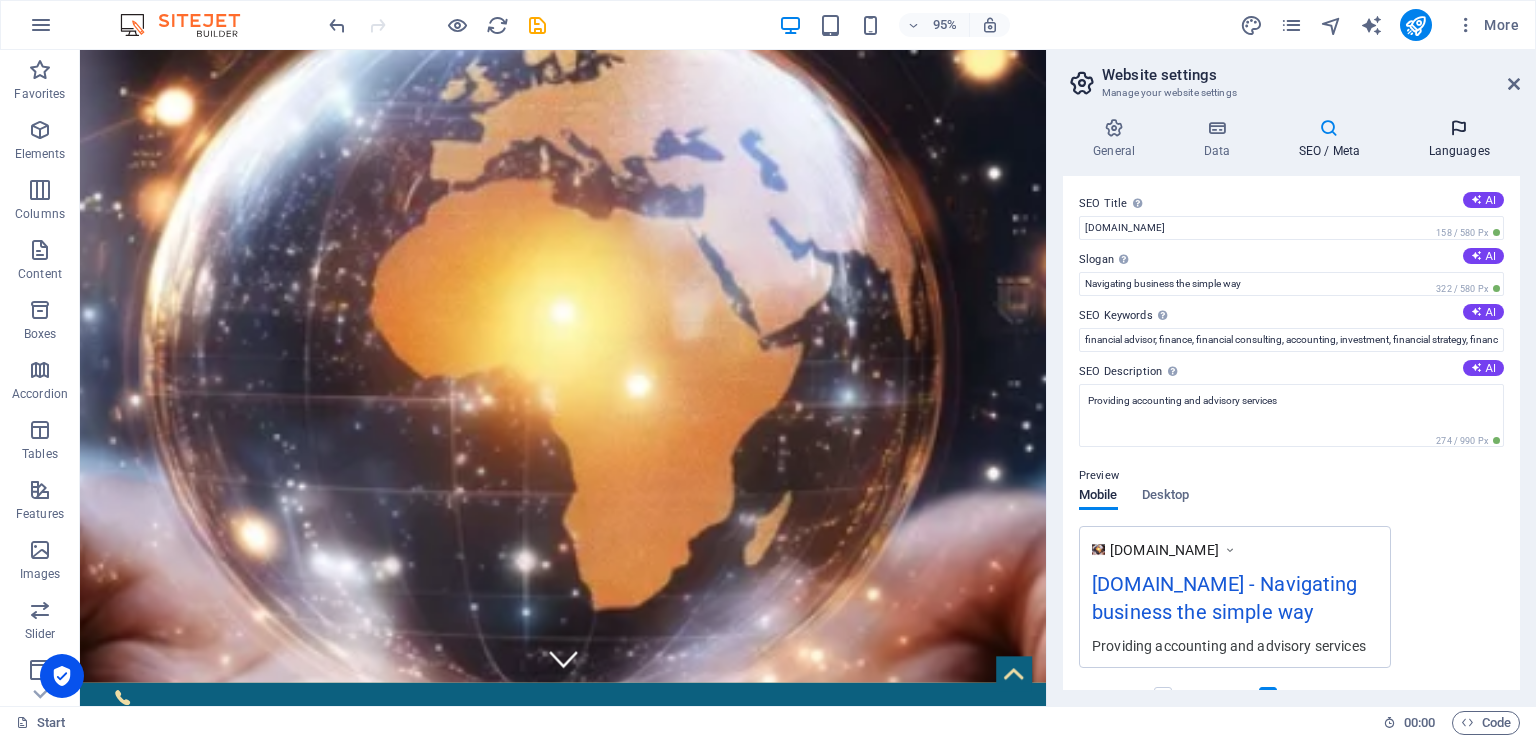 click on "Languages" at bounding box center (1459, 139) 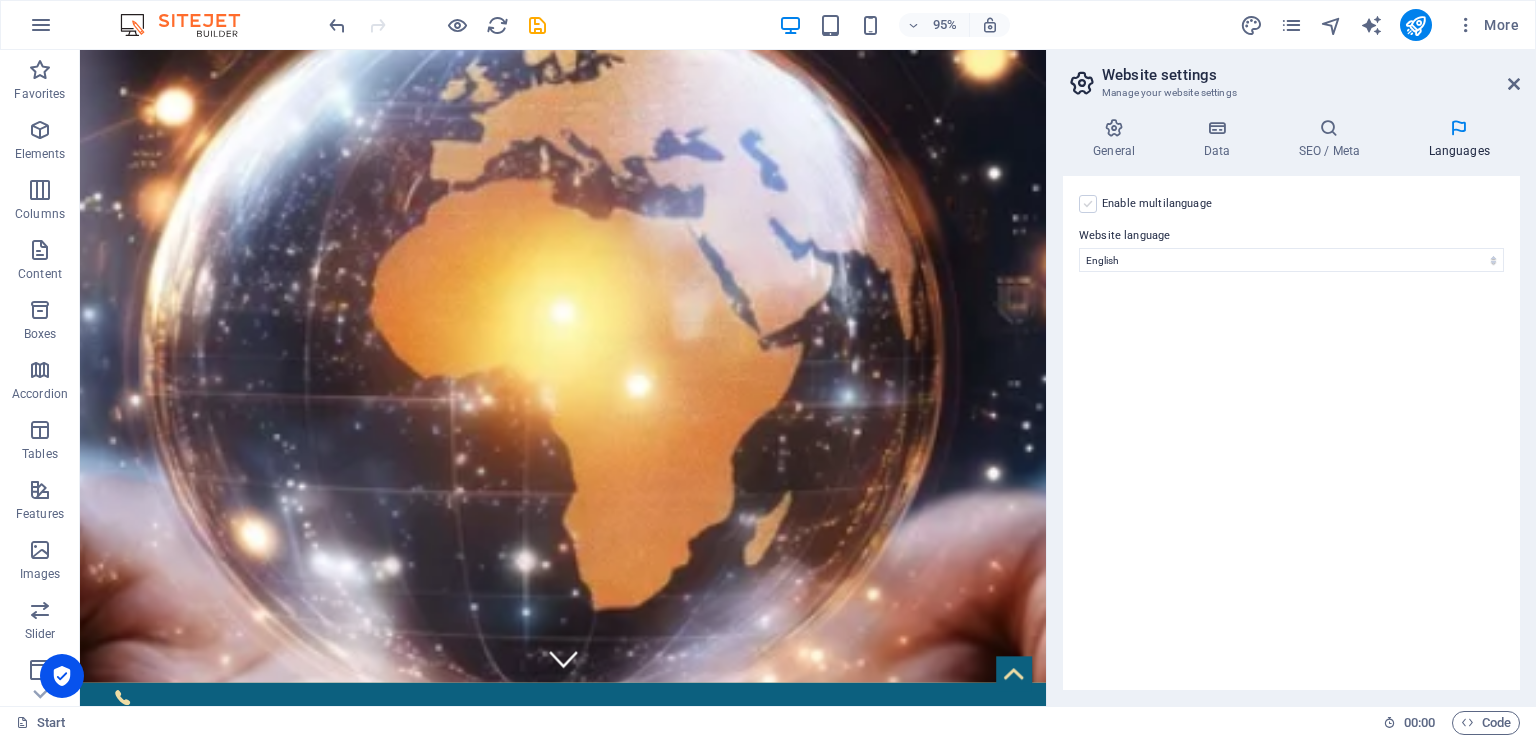 click at bounding box center [1088, 204] 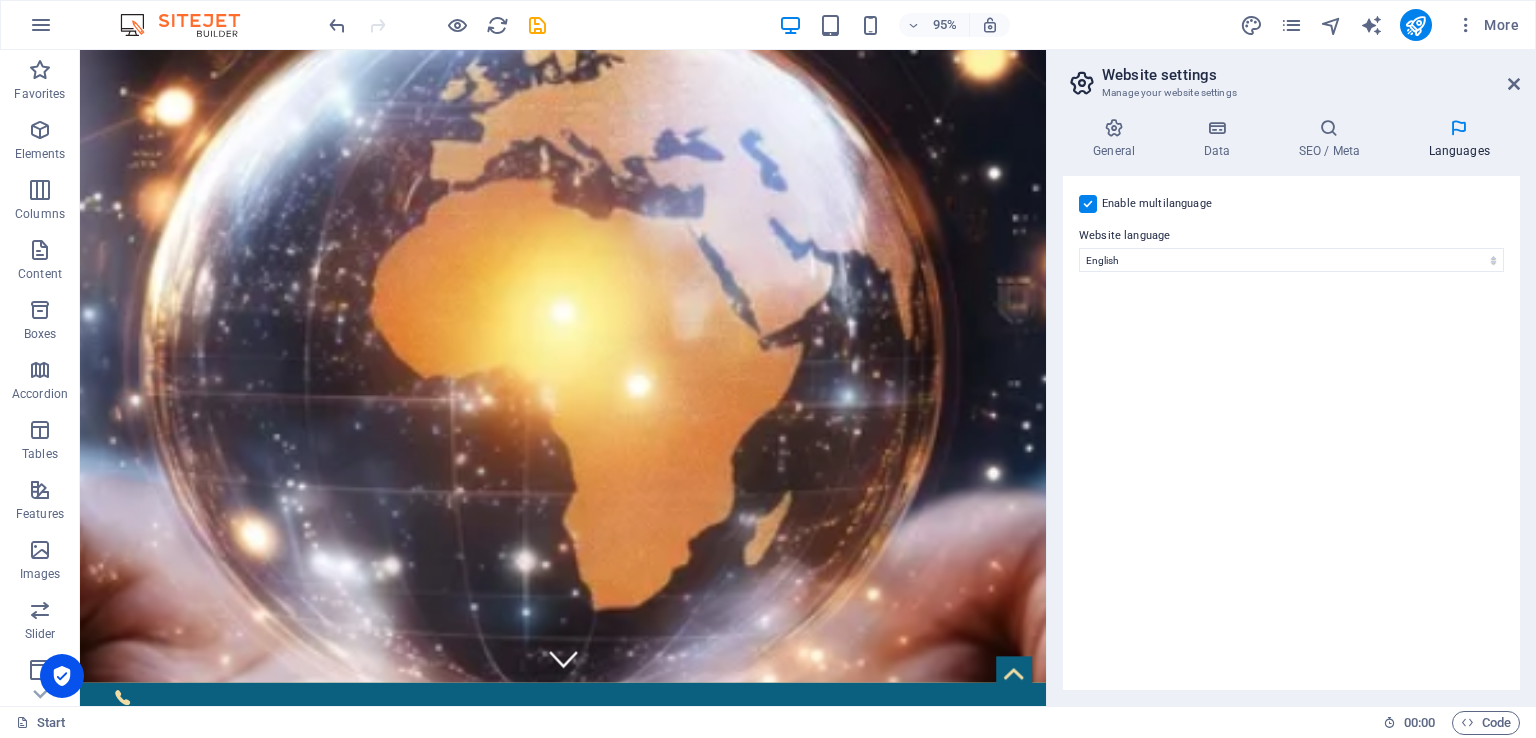 select 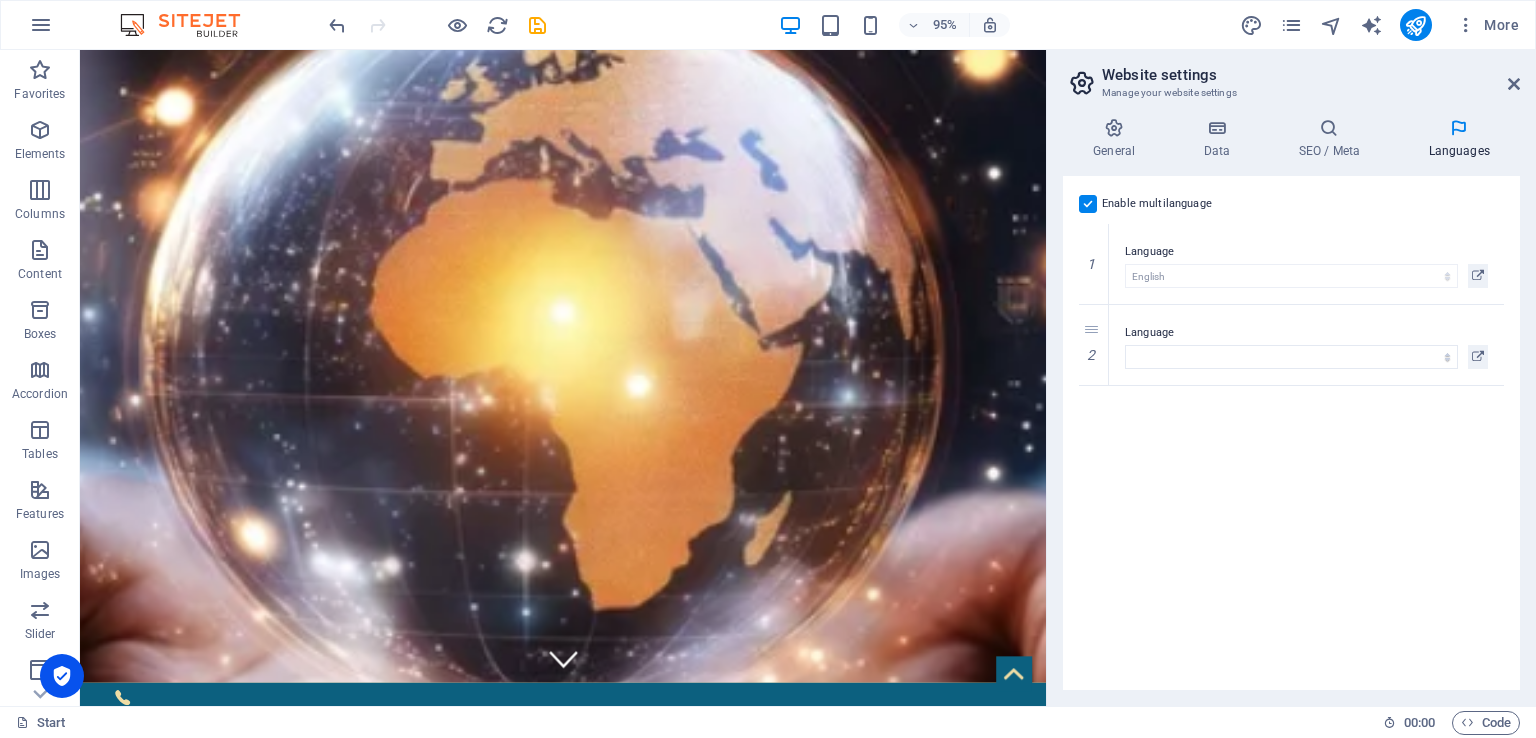 click at bounding box center (1088, 204) 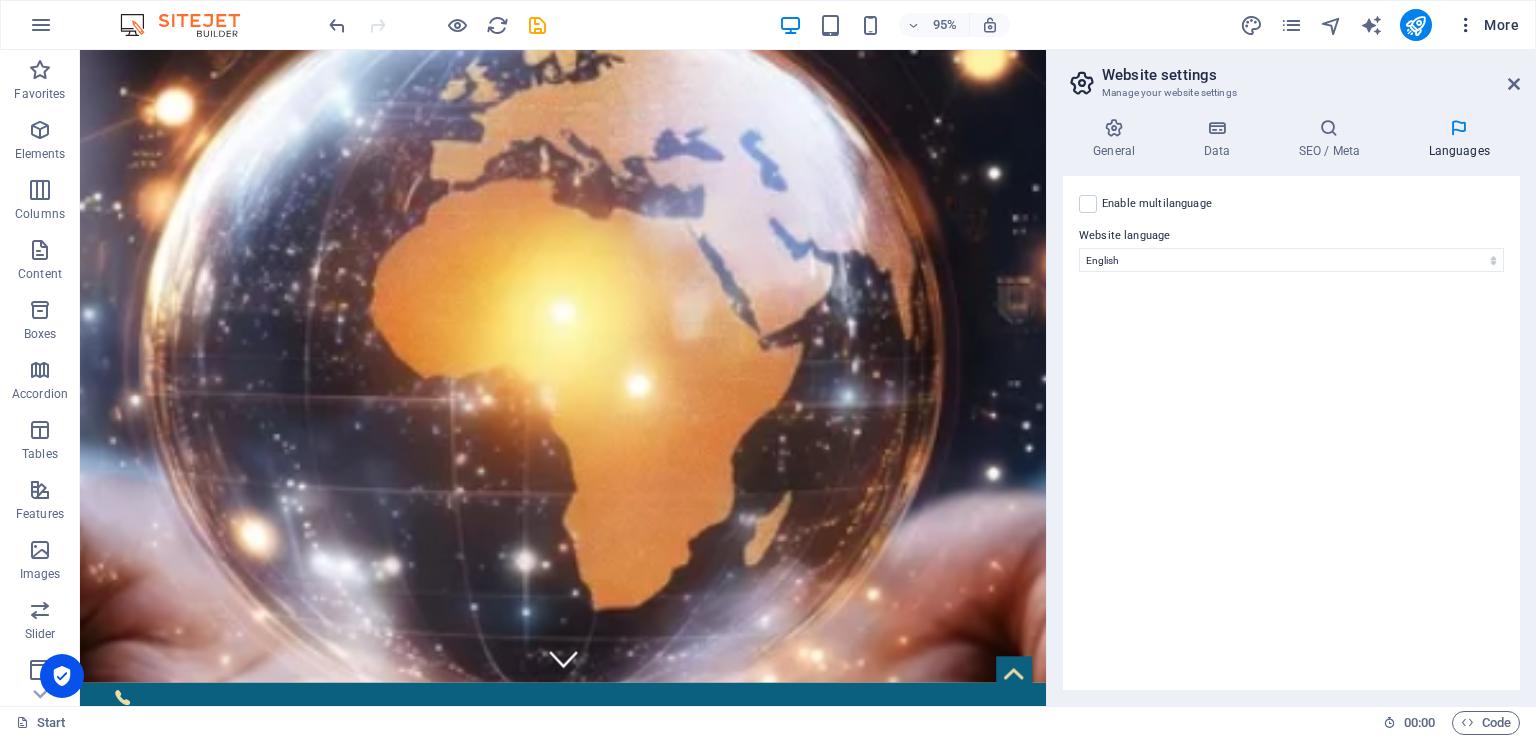 click at bounding box center (1466, 25) 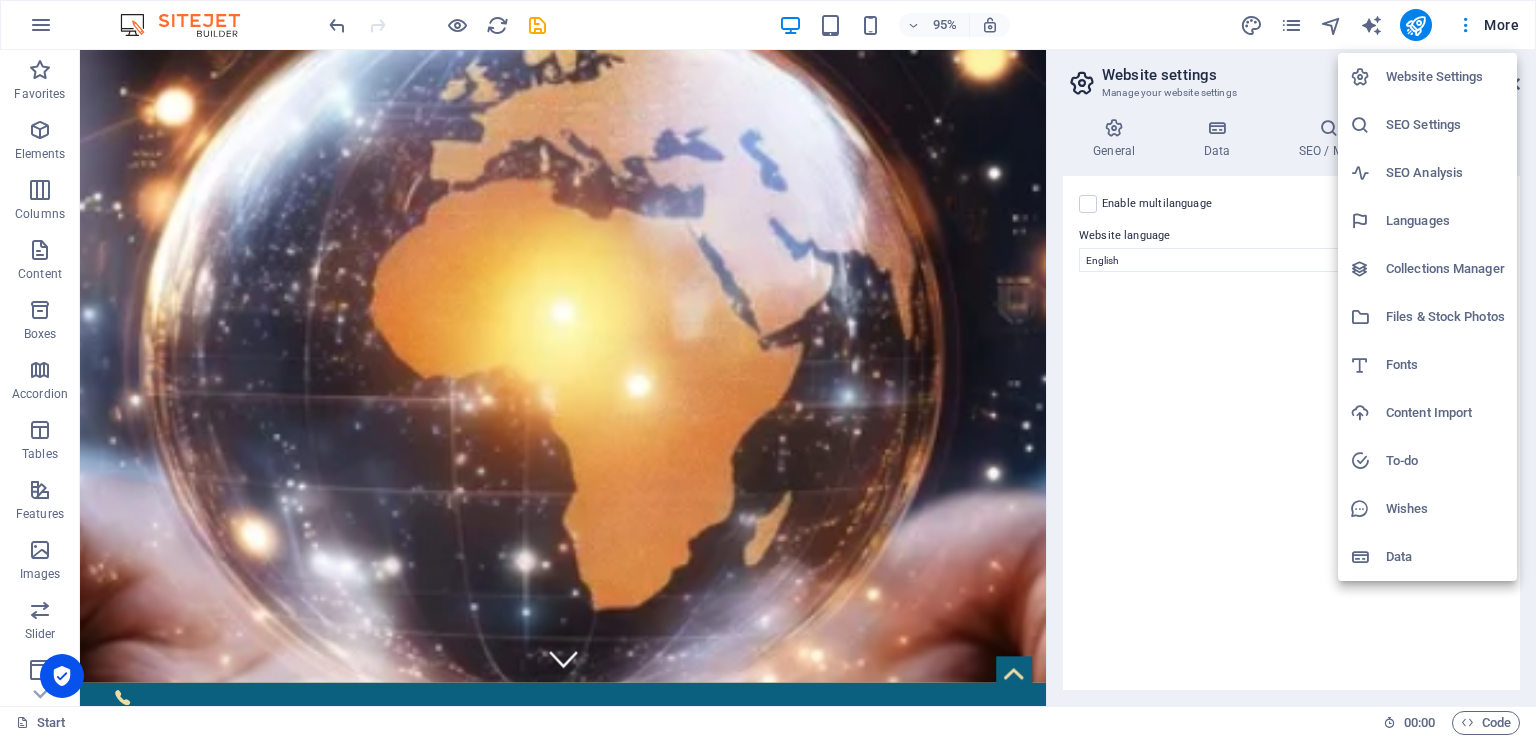 click on "SEO Settings" at bounding box center [1445, 125] 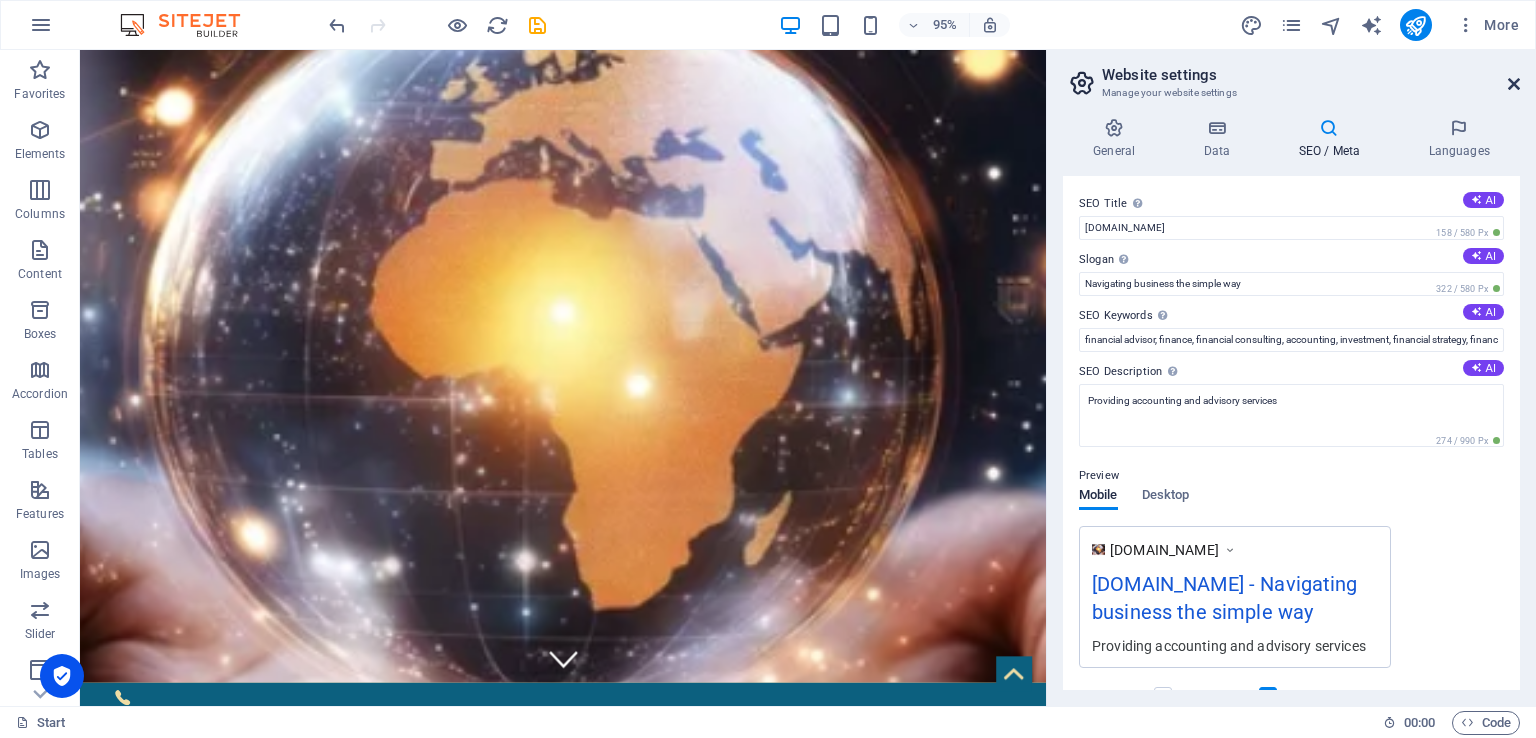click at bounding box center [1514, 84] 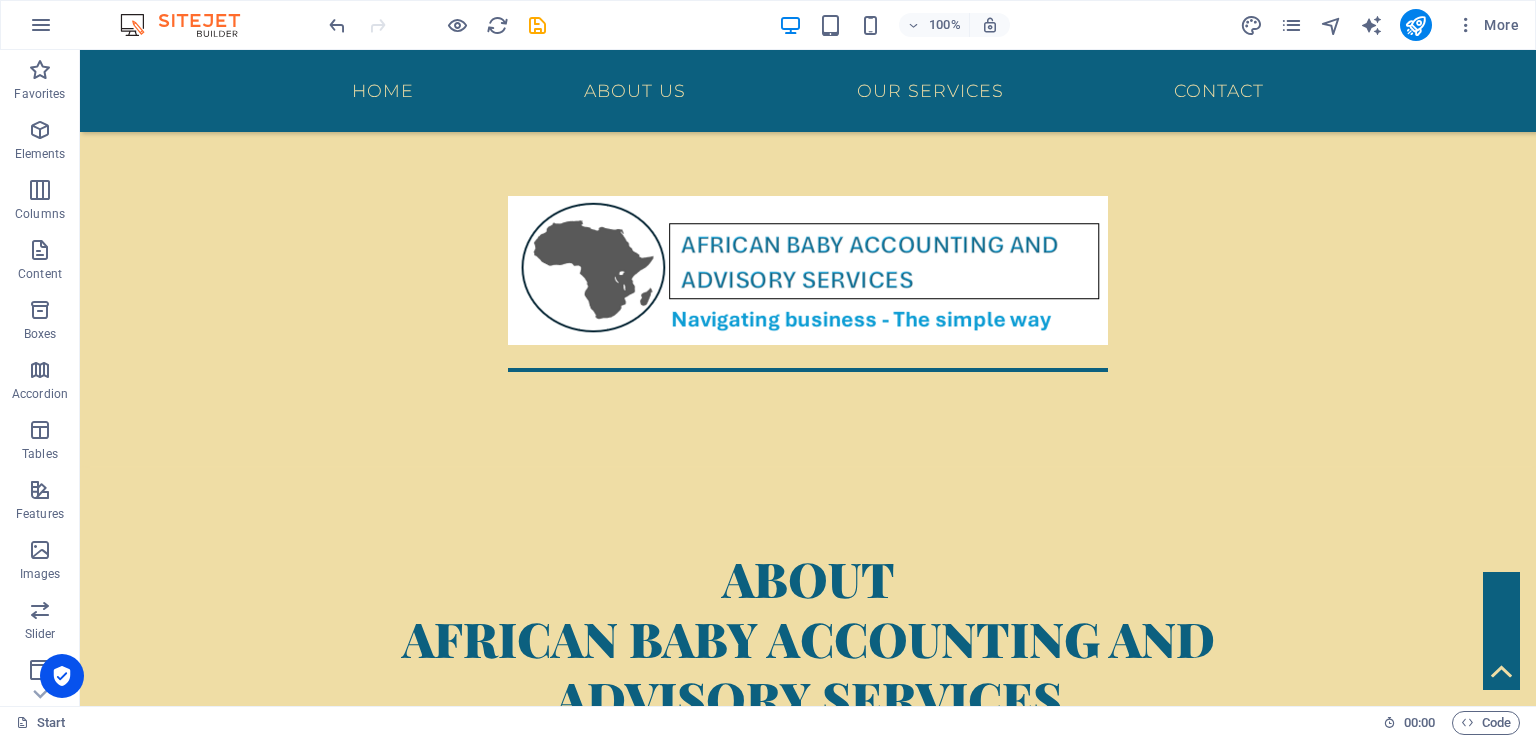 scroll, scrollTop: 0, scrollLeft: 0, axis: both 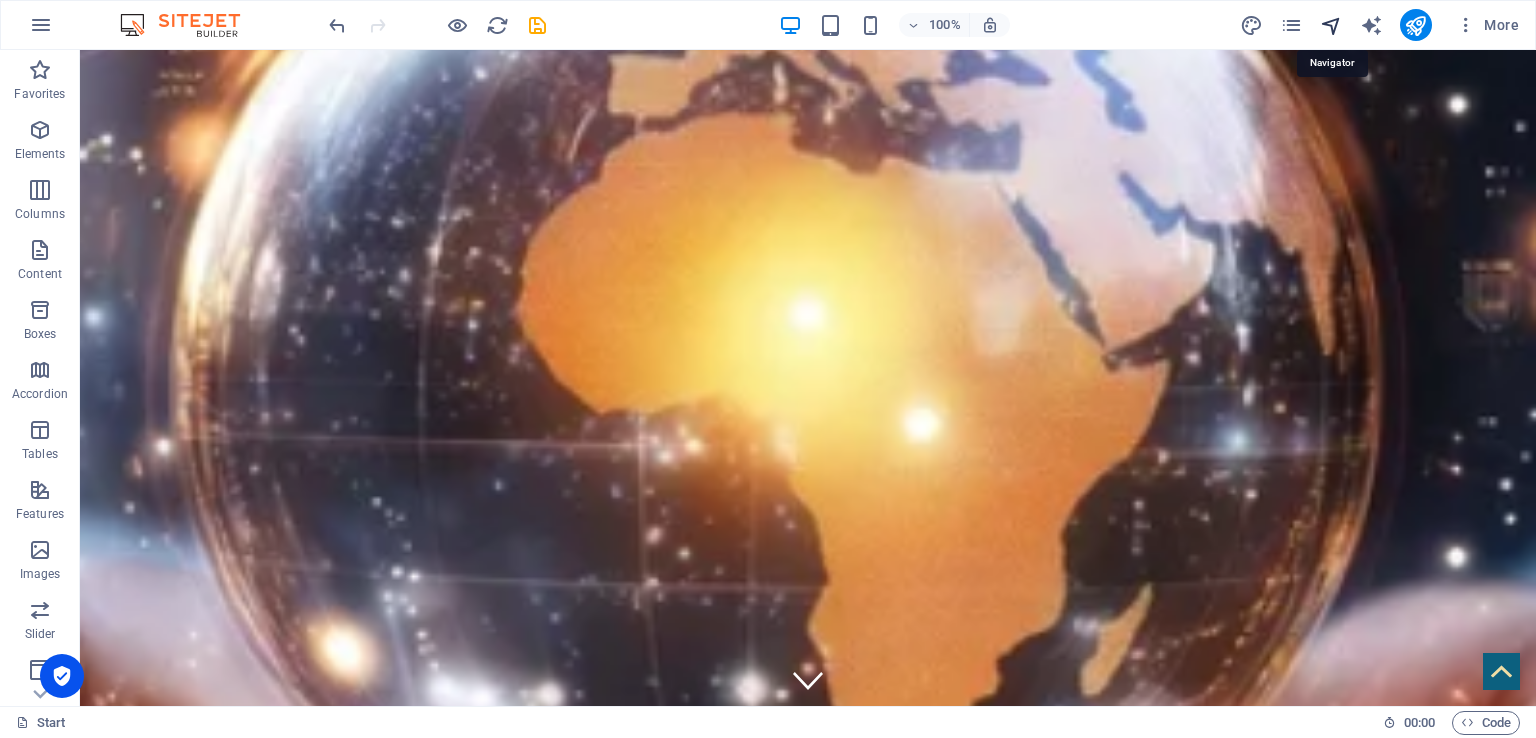 click at bounding box center (1331, 25) 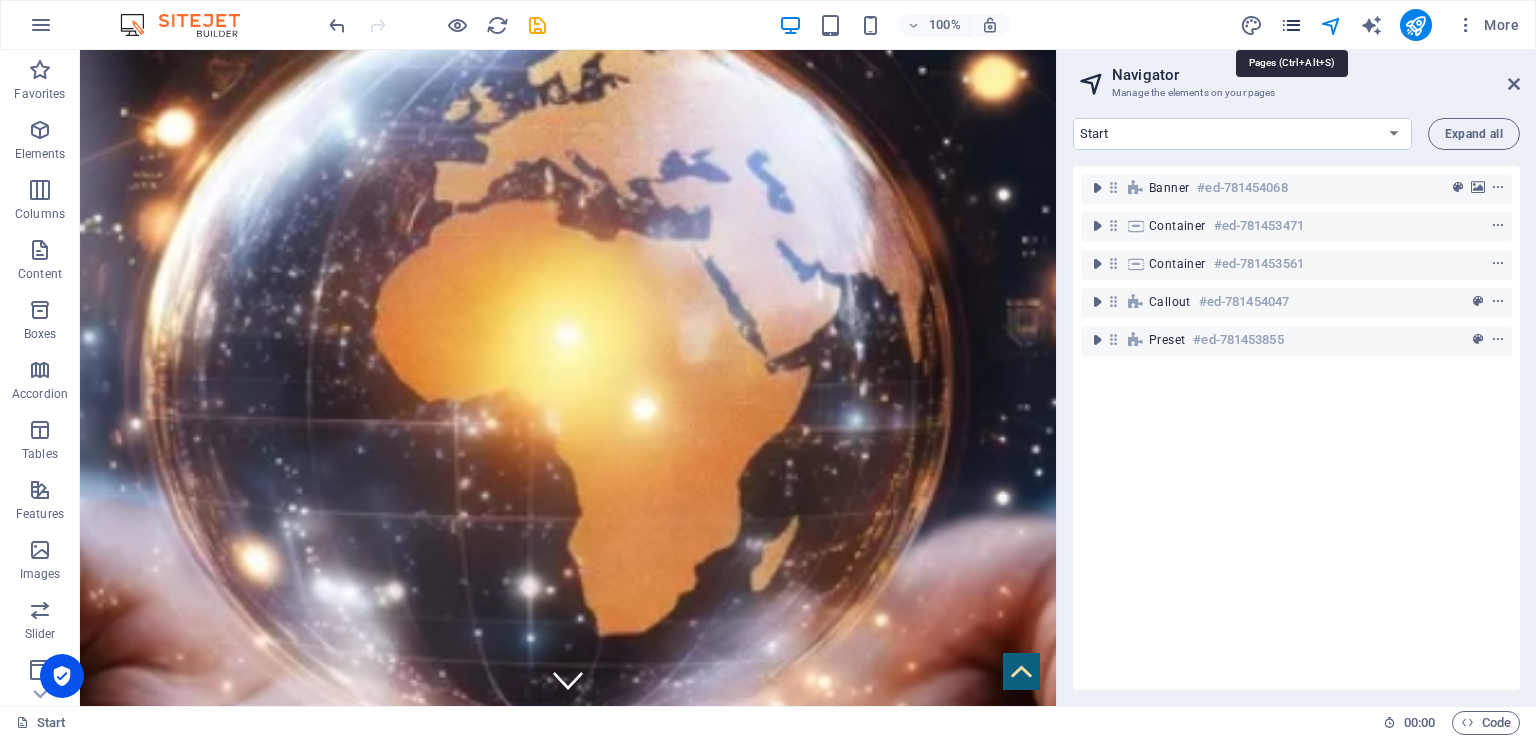 click at bounding box center (1291, 25) 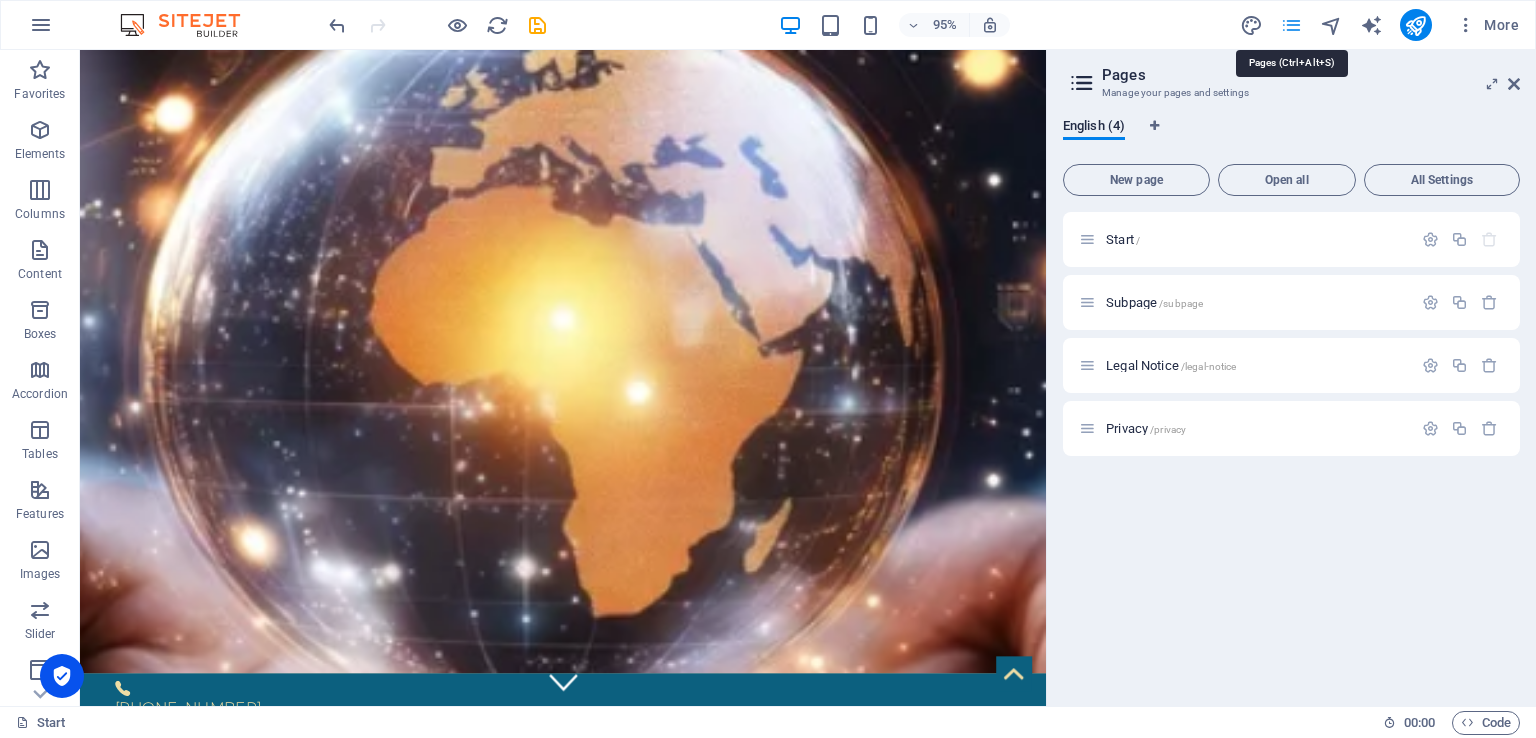 click at bounding box center (1291, 25) 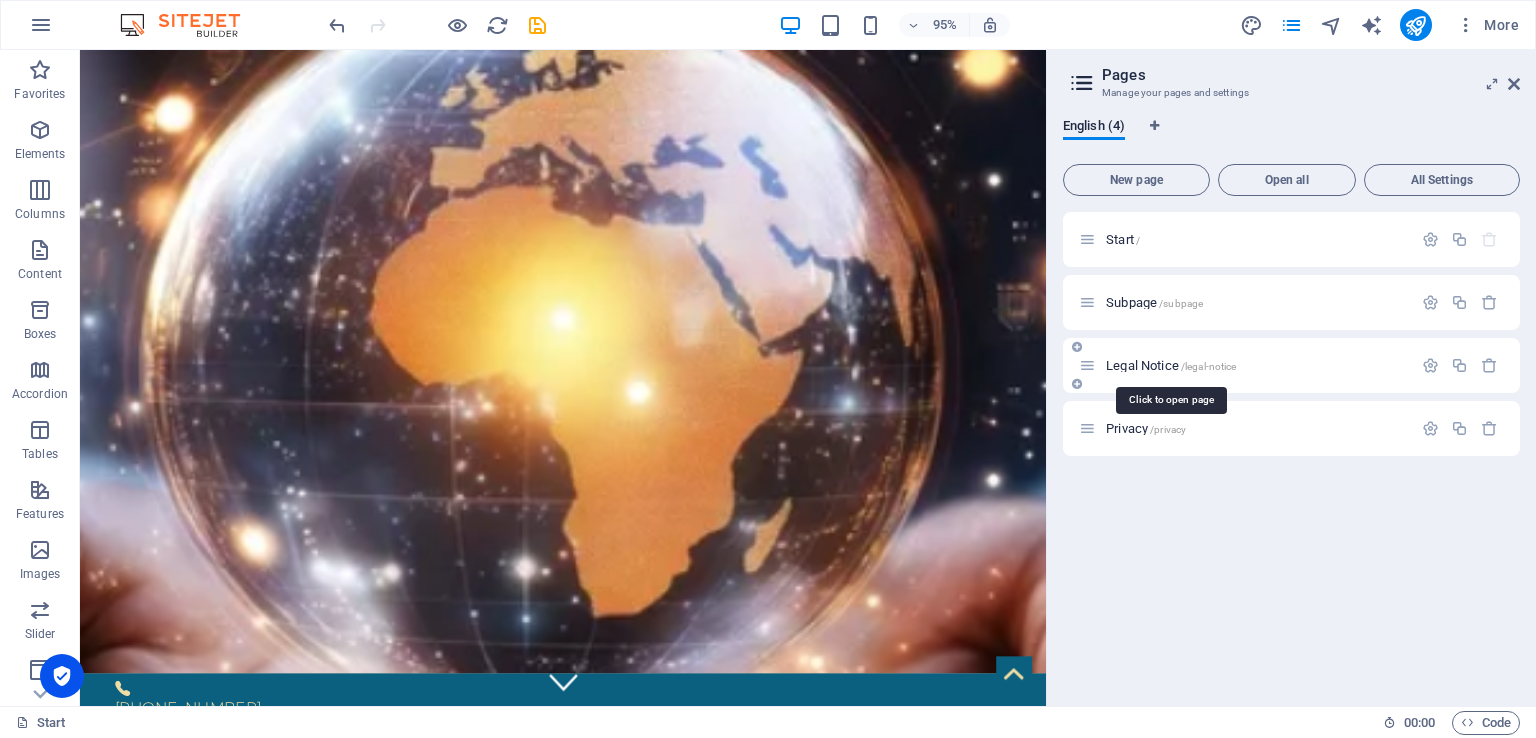 click on "Legal Notice /legal-notice" at bounding box center [1171, 365] 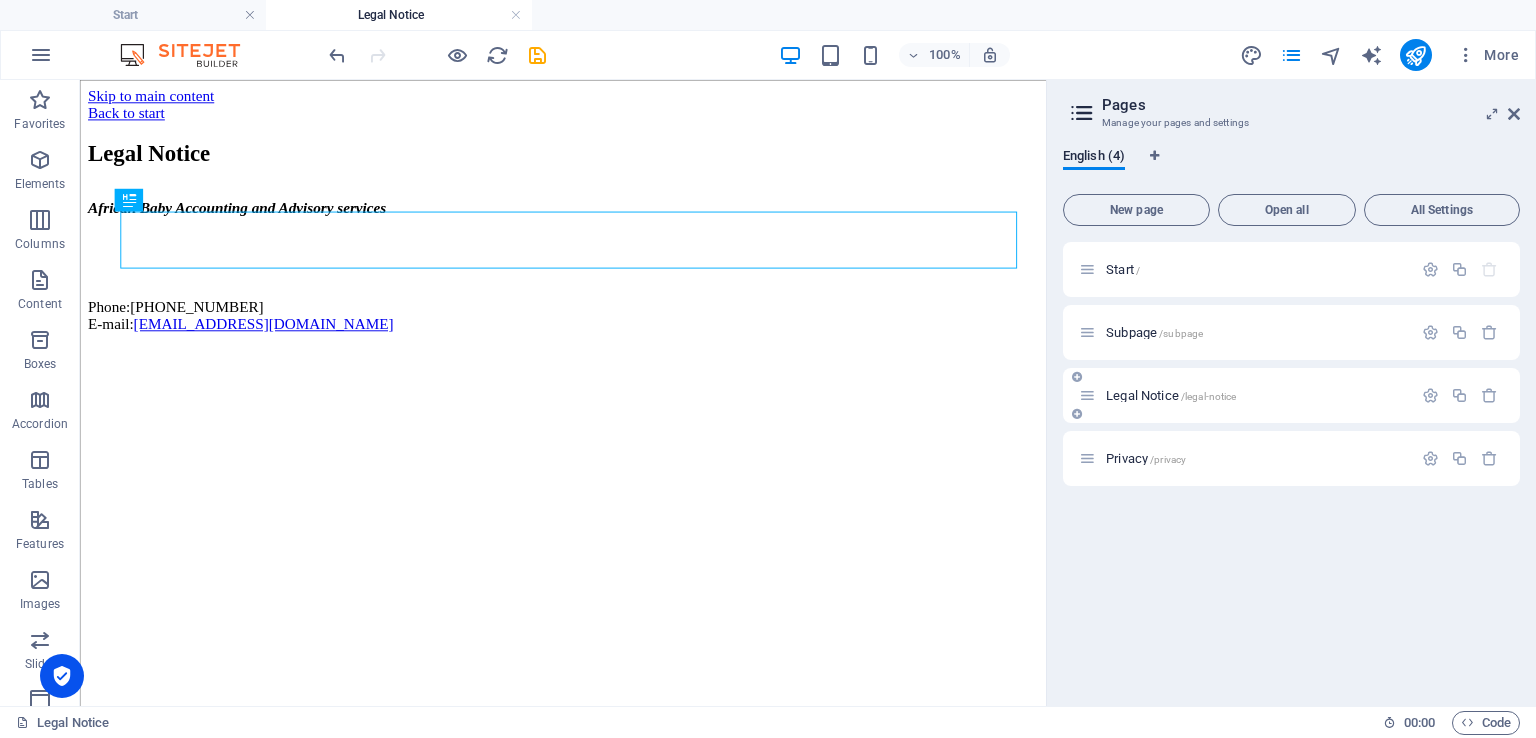 scroll, scrollTop: 0, scrollLeft: 0, axis: both 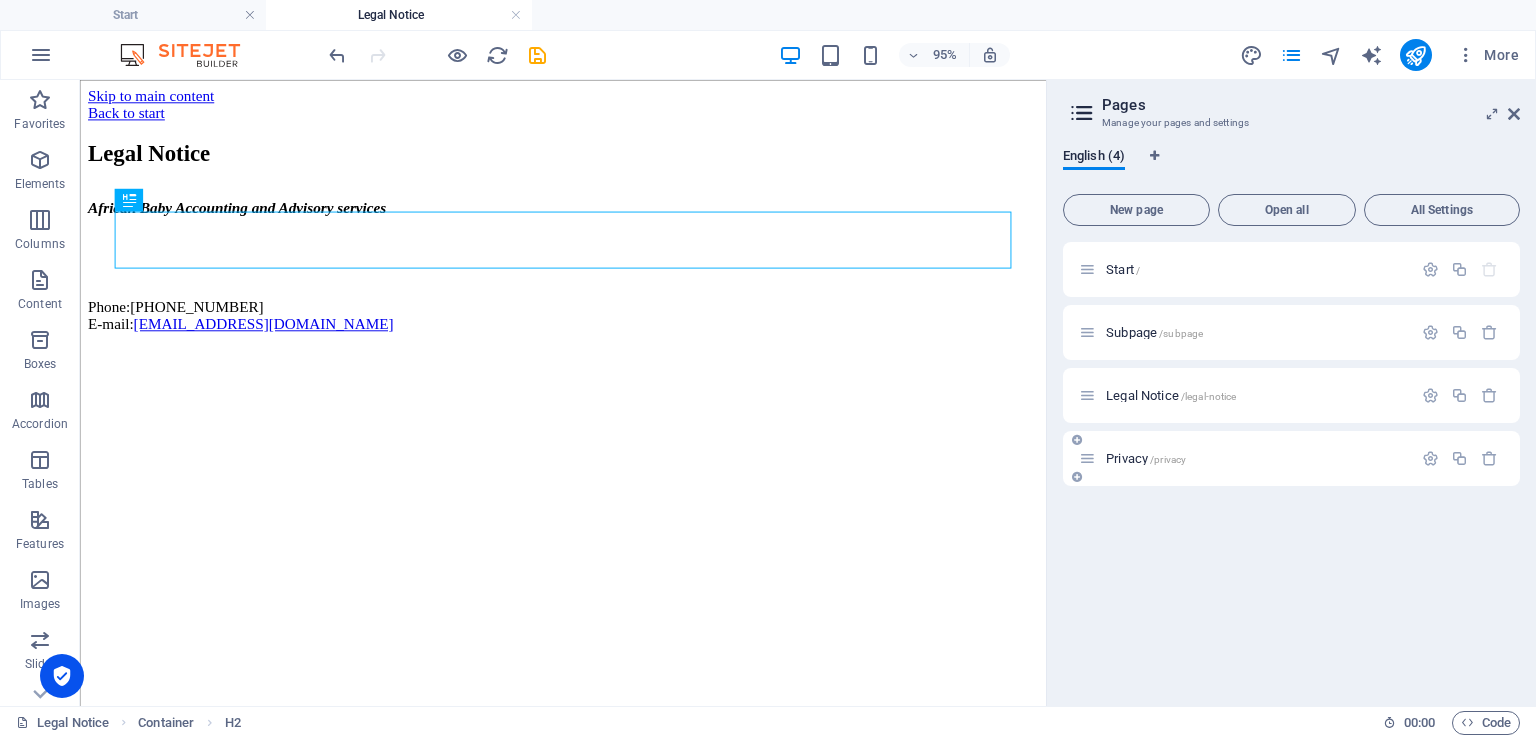 click on "Privacy /privacy" at bounding box center [1245, 458] 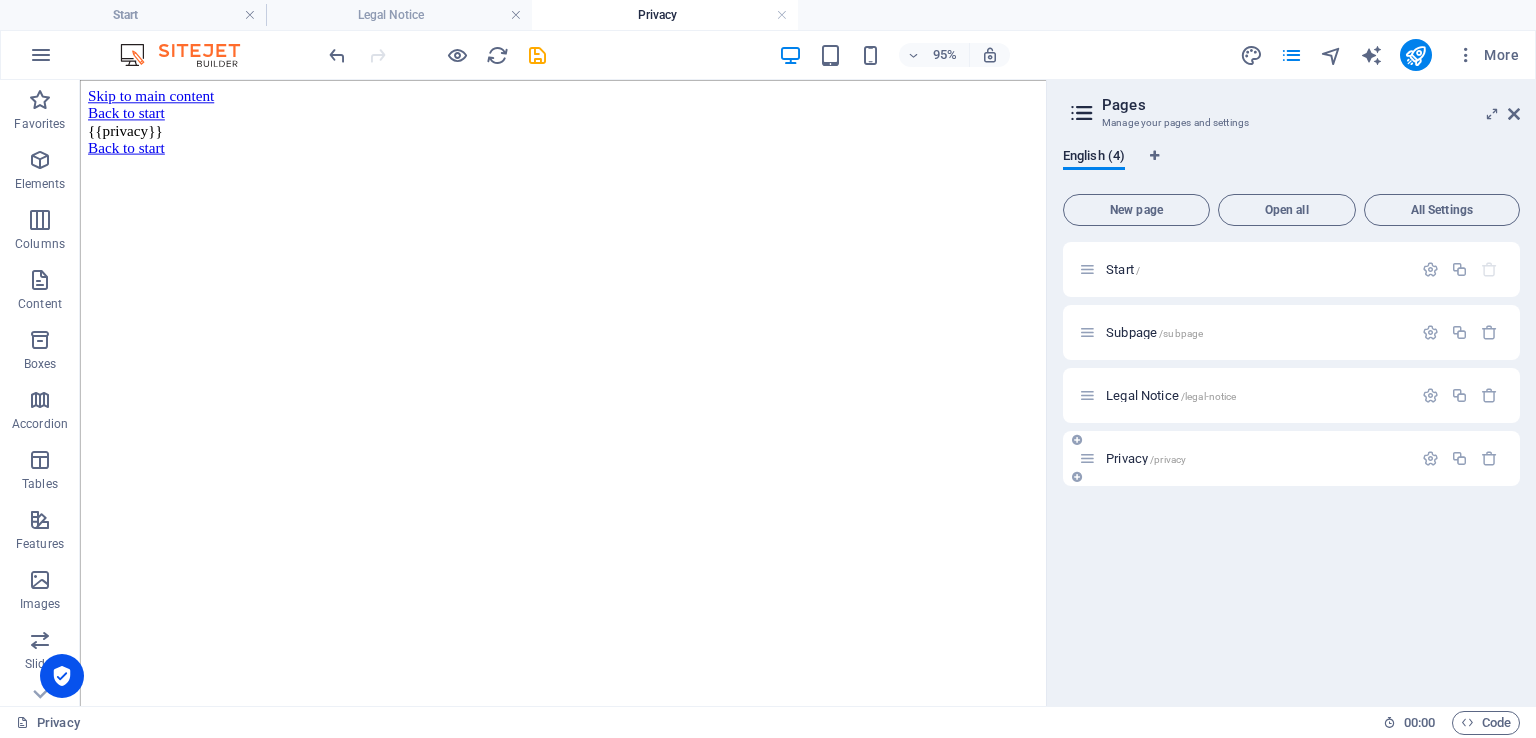 scroll, scrollTop: 0, scrollLeft: 0, axis: both 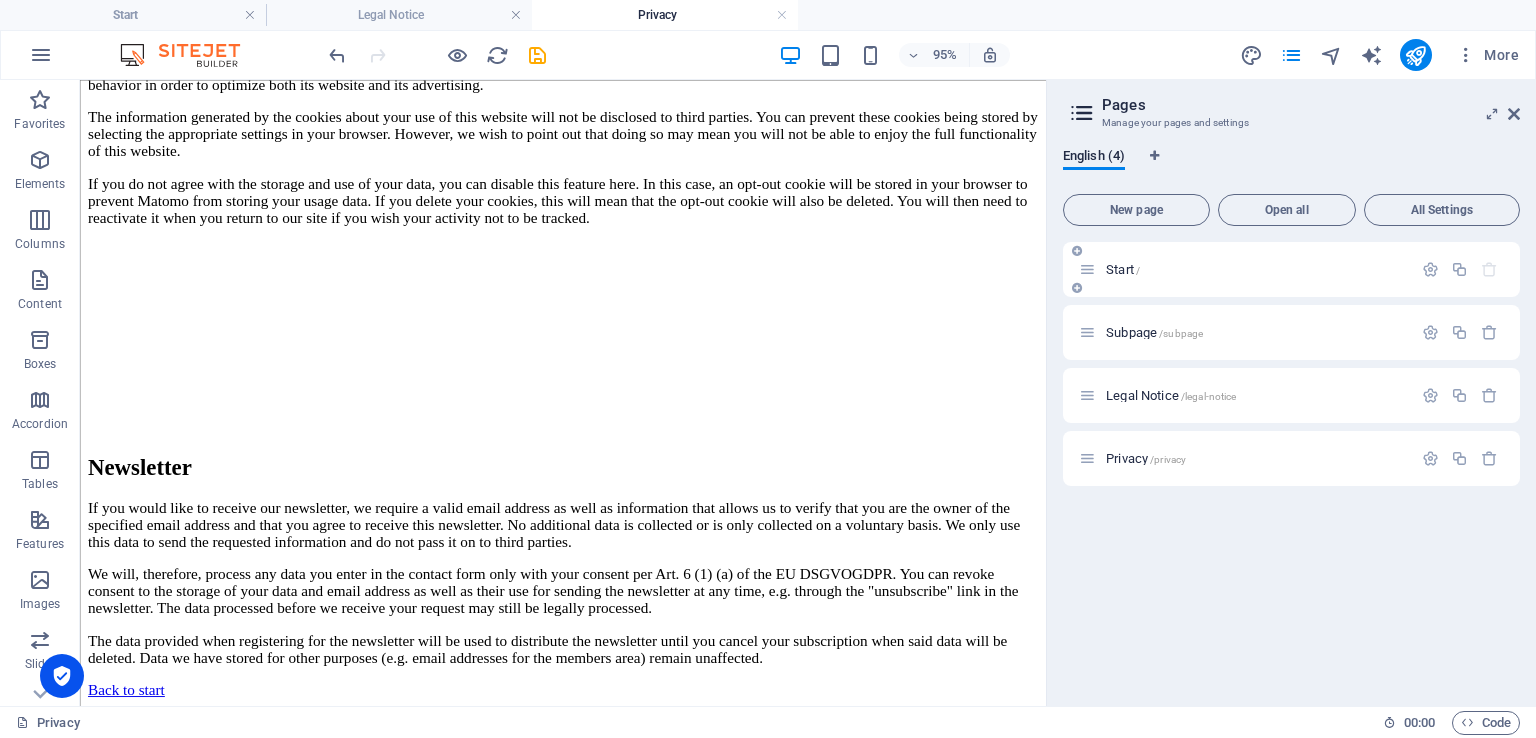 click on "Start /" at bounding box center [1123, 269] 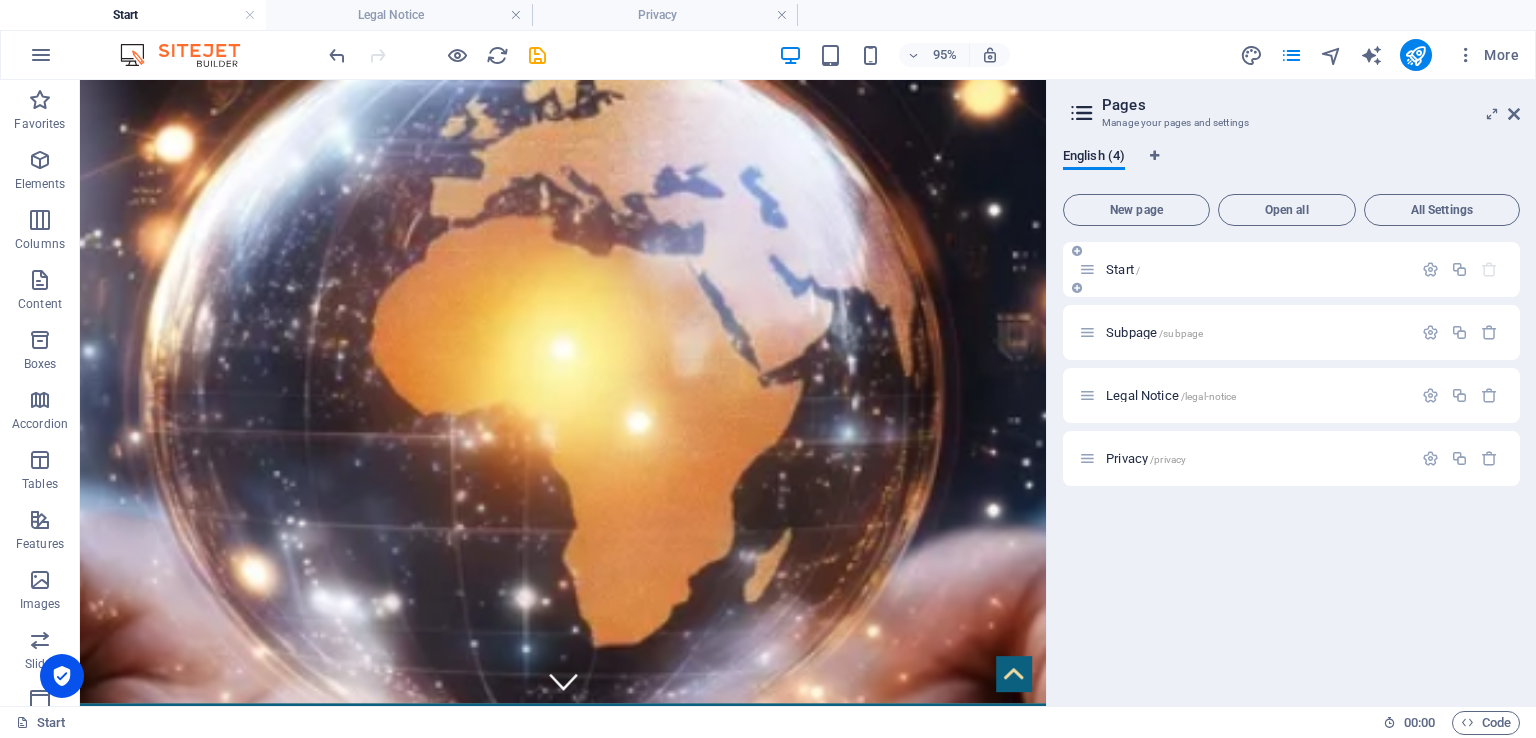 scroll, scrollTop: 0, scrollLeft: 0, axis: both 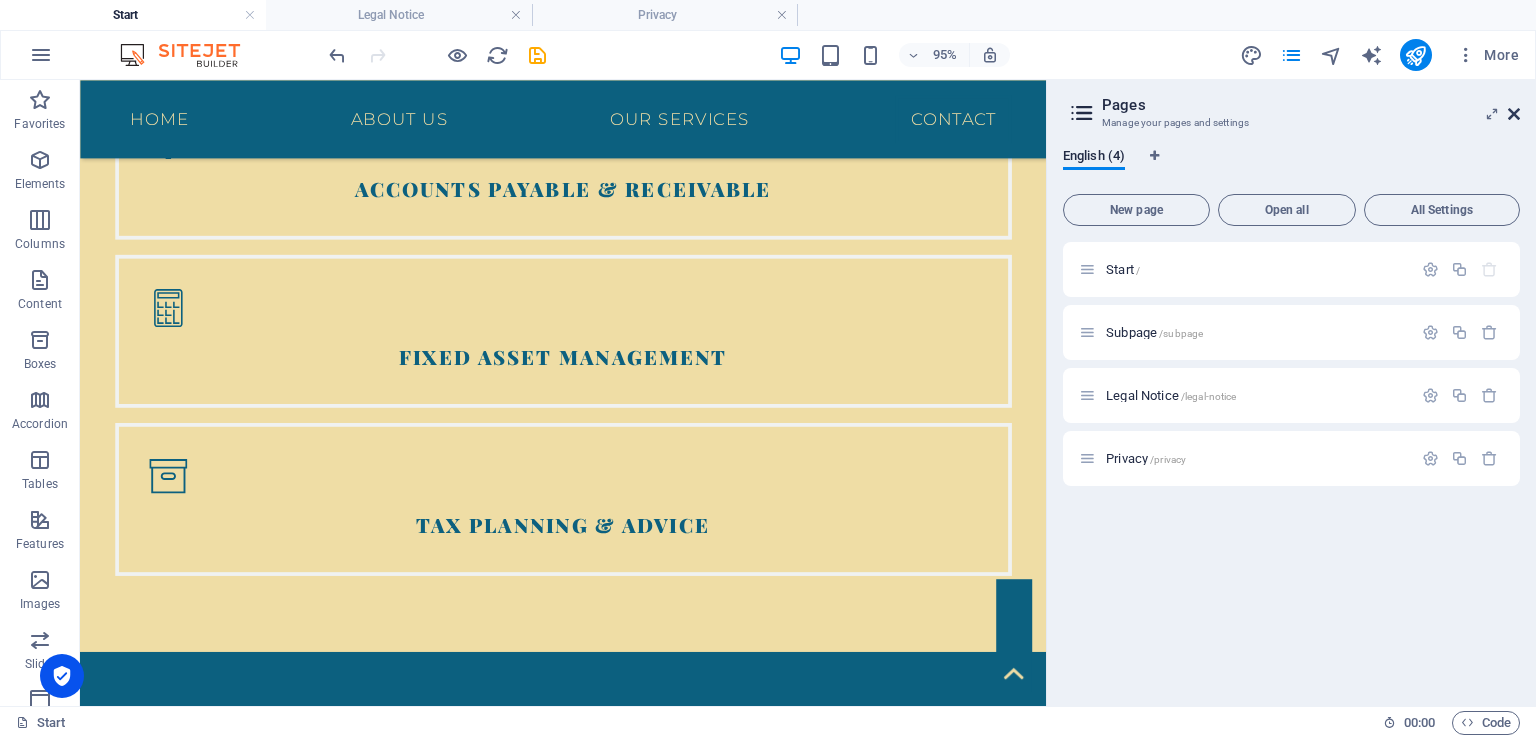 click at bounding box center [1514, 114] 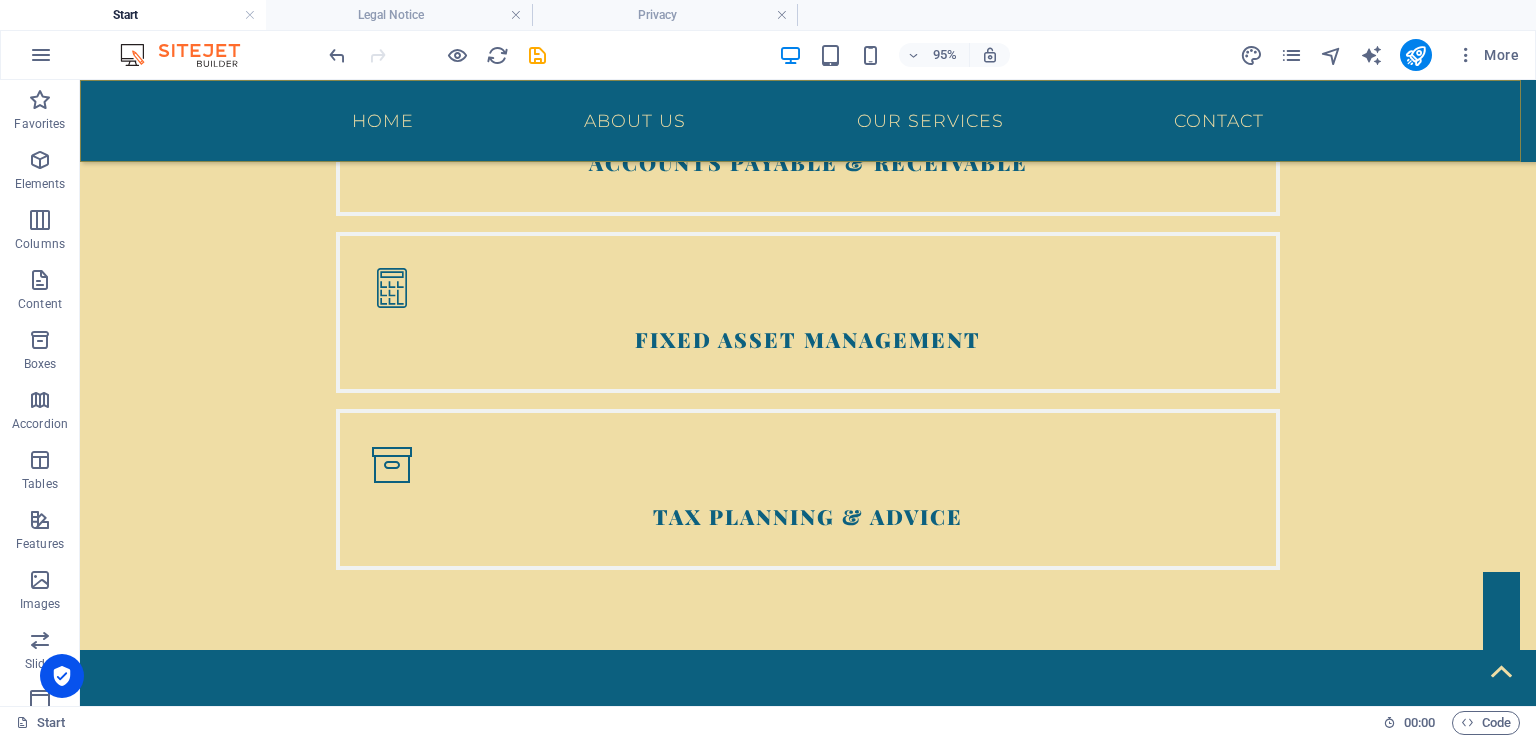 scroll, scrollTop: 2466, scrollLeft: 0, axis: vertical 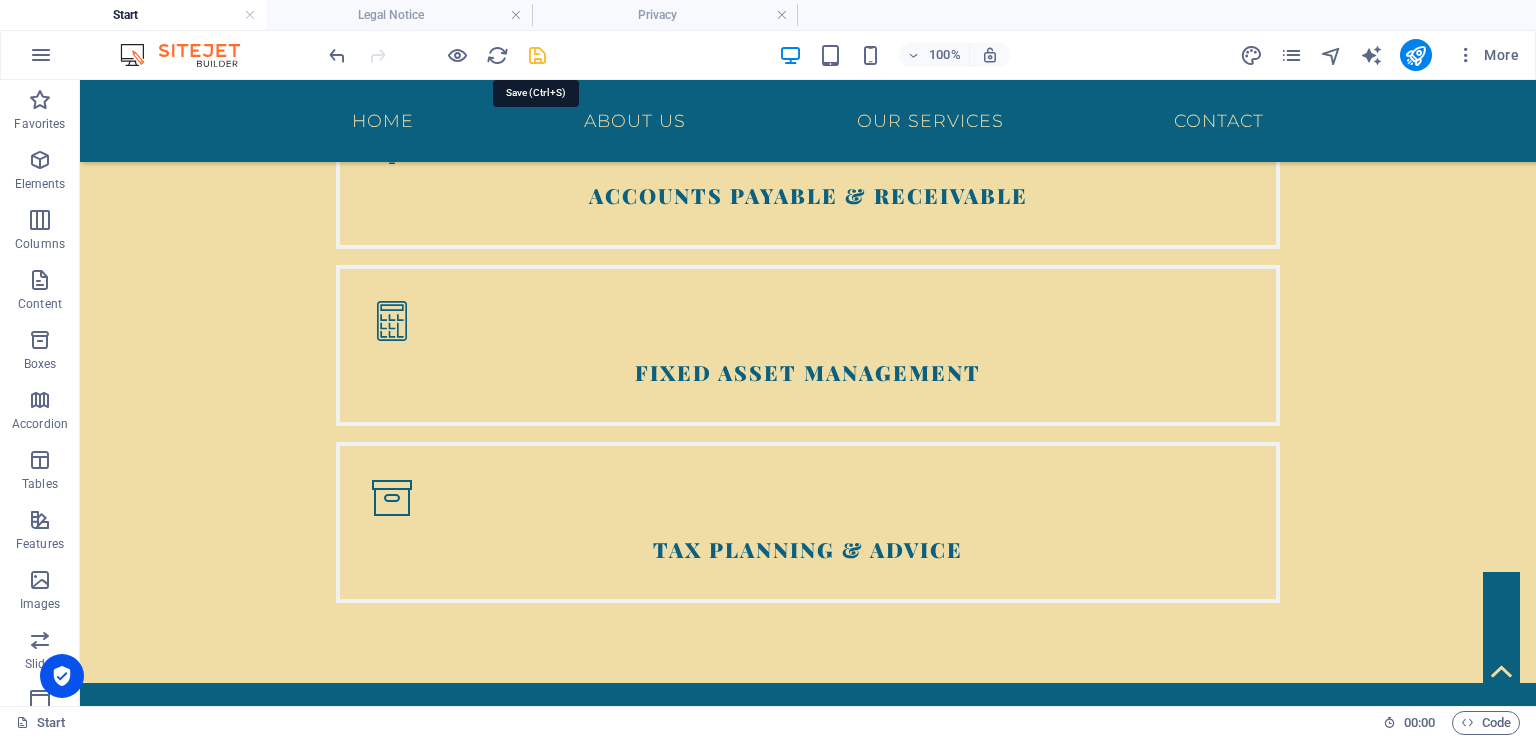 click at bounding box center (537, 55) 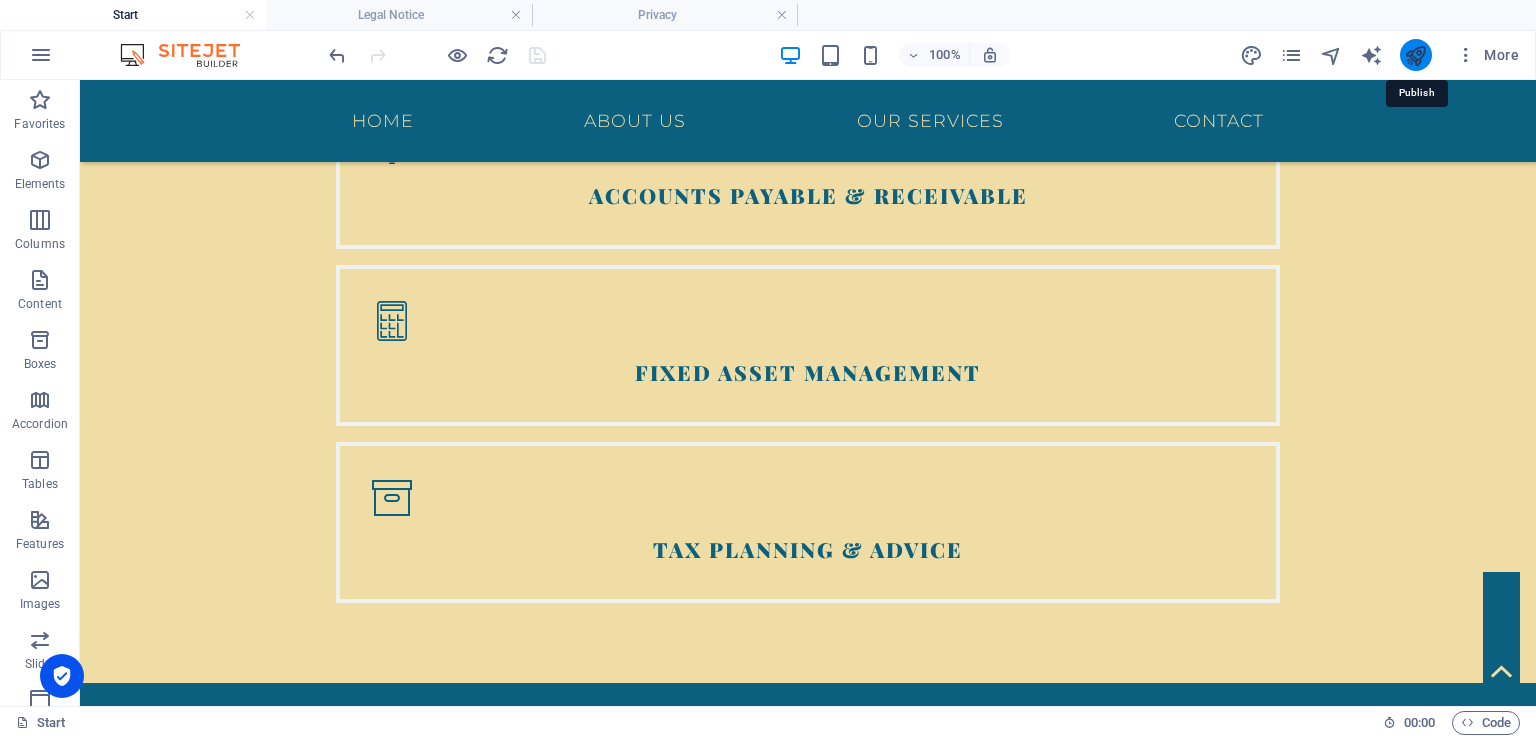 click at bounding box center [1415, 55] 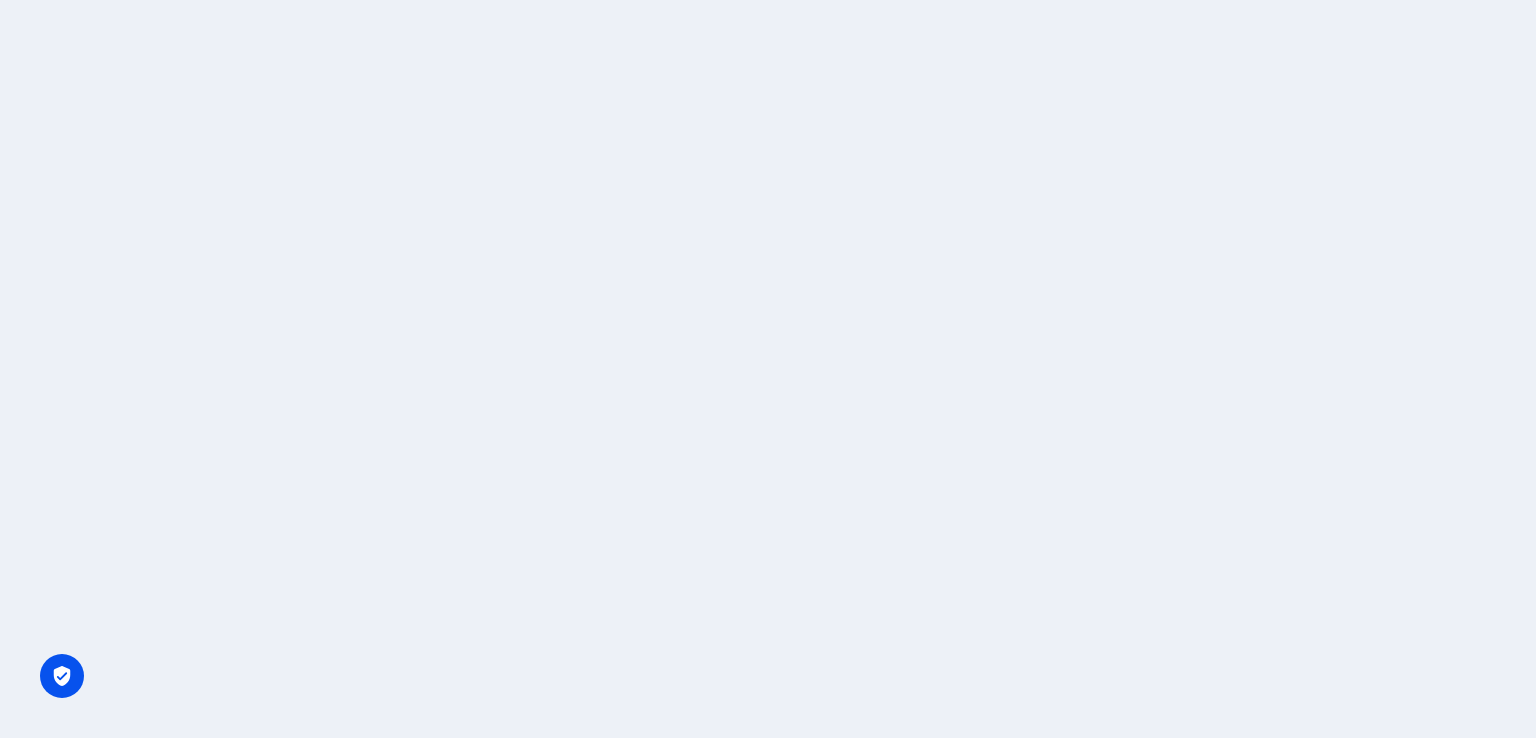 scroll, scrollTop: 0, scrollLeft: 0, axis: both 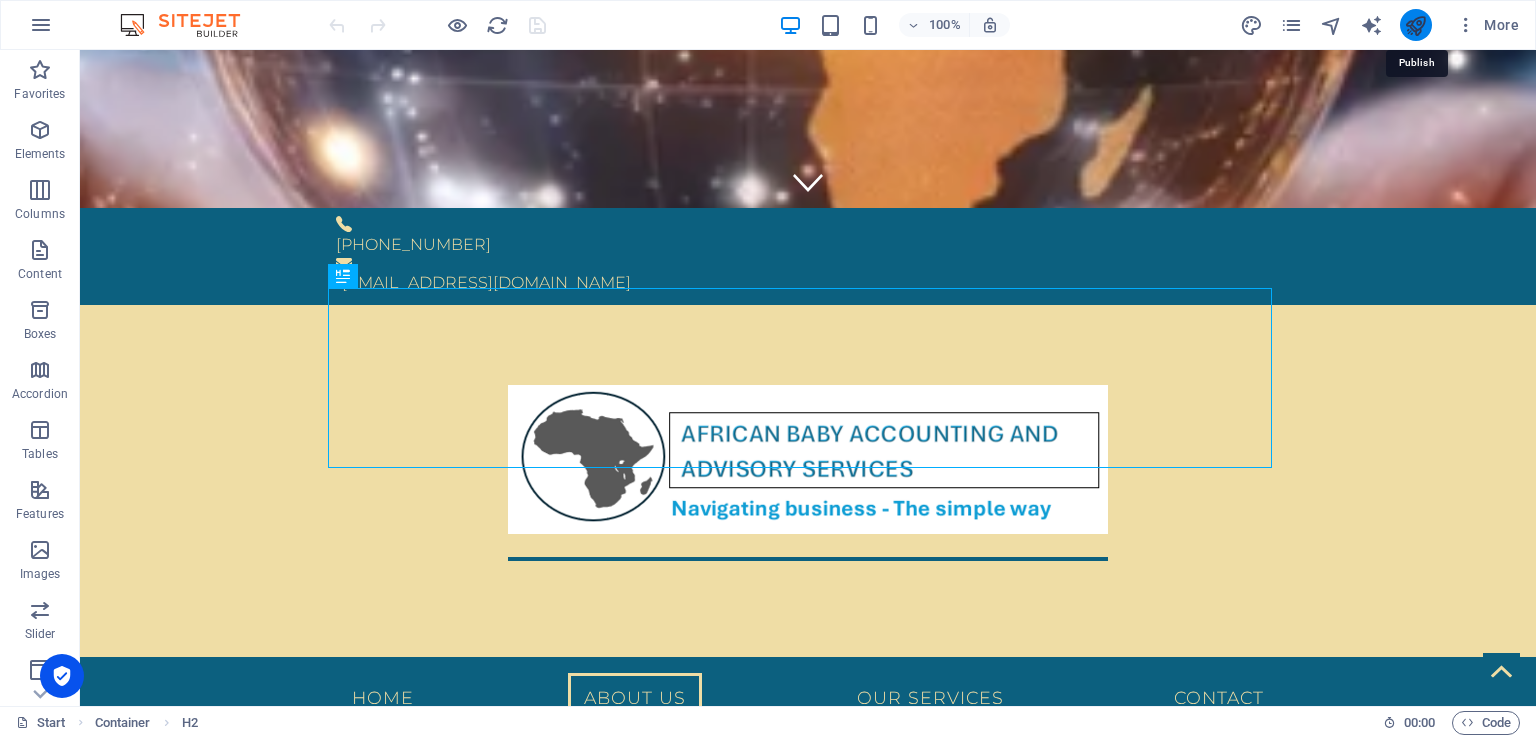 click at bounding box center (1415, 25) 